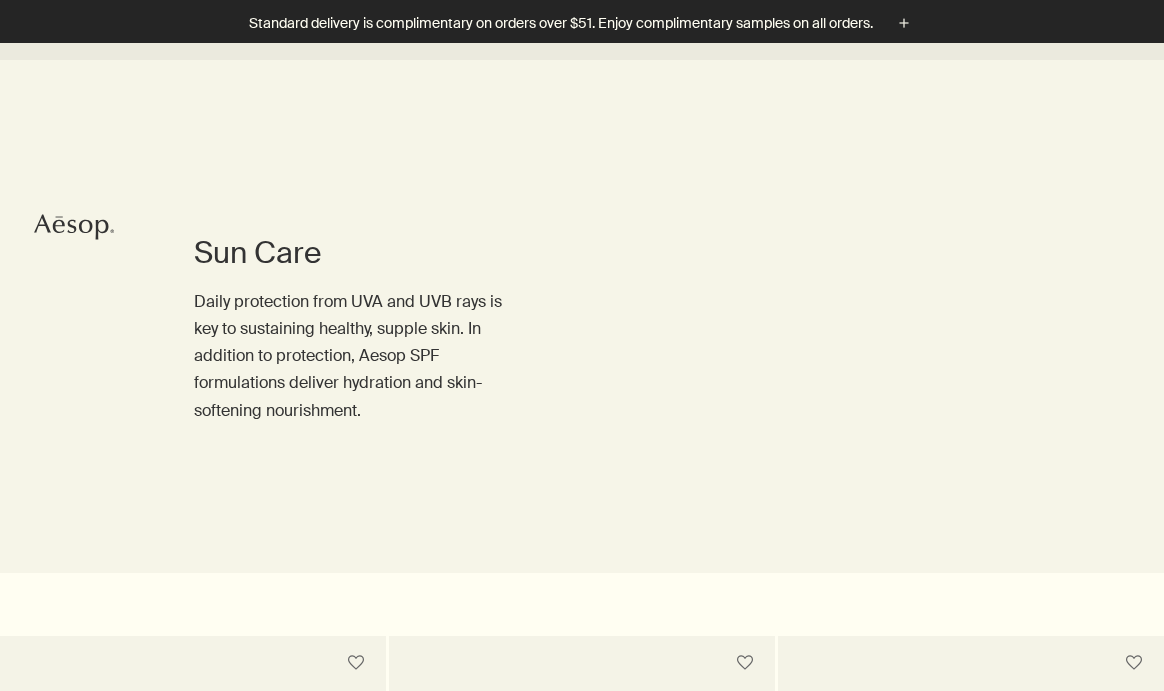 scroll, scrollTop: 765, scrollLeft: 0, axis: vertical 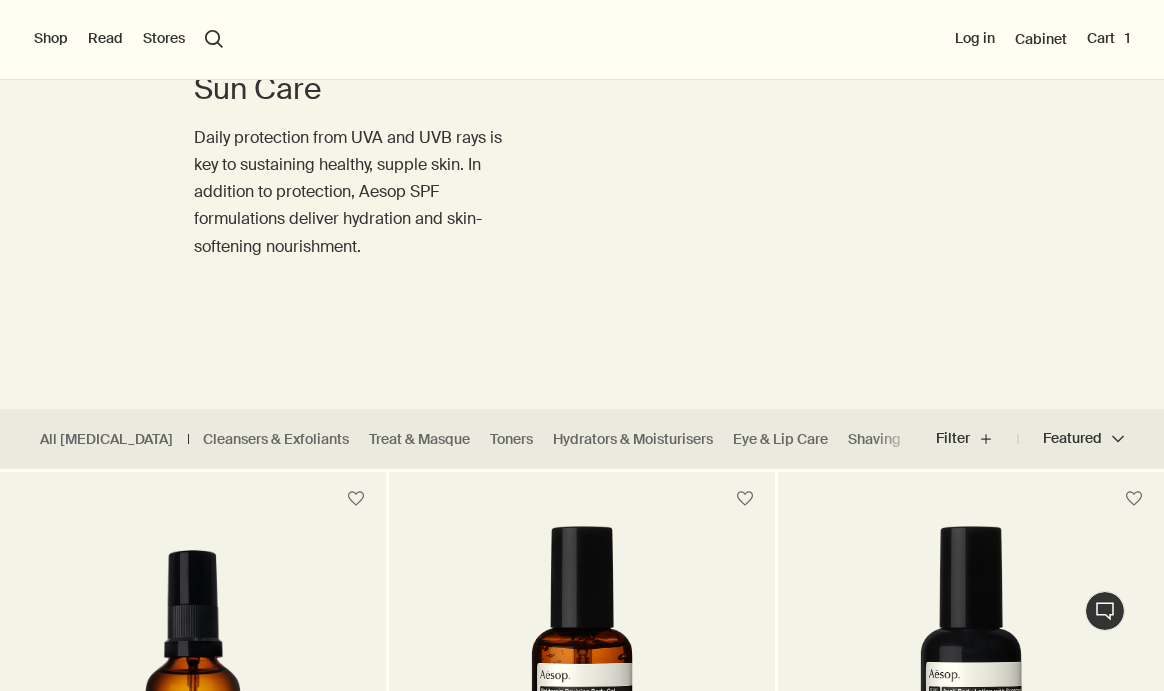 click on "All Skin Care Cleansers & Exfoliants Treat & Masque Toners Hydrators & Moisturisers Eye & Lip Care Shaving Sun Care Skin Care Kits" at bounding box center [458, 439] 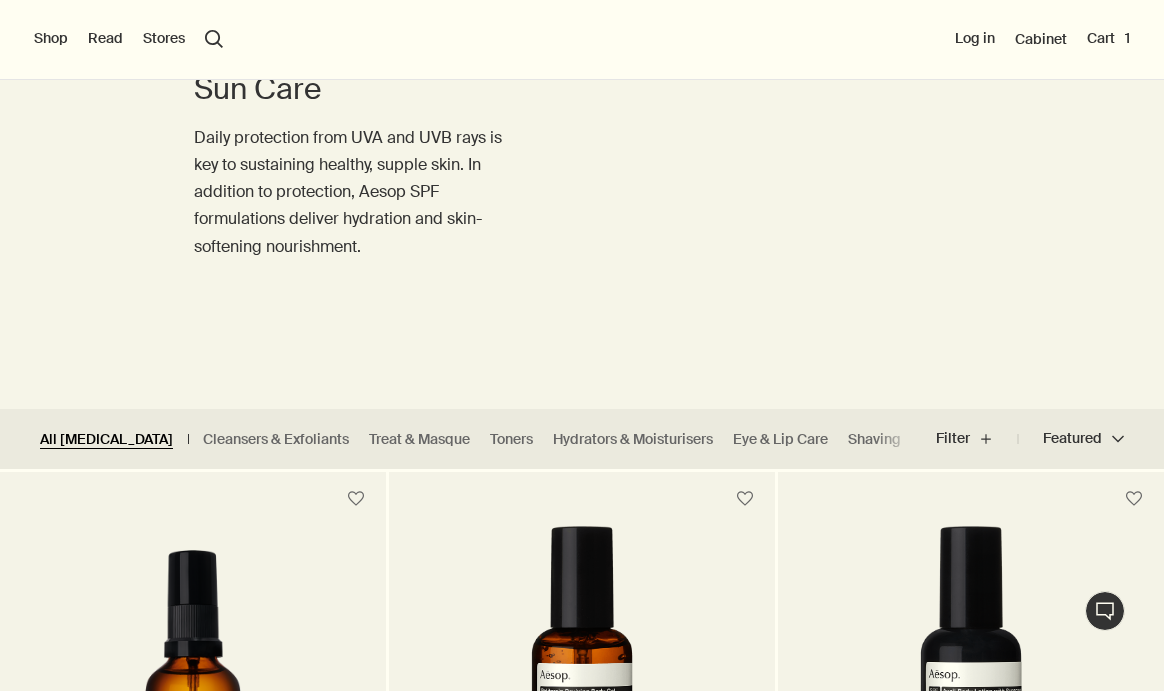 click on "All Skin Care" at bounding box center [106, 439] 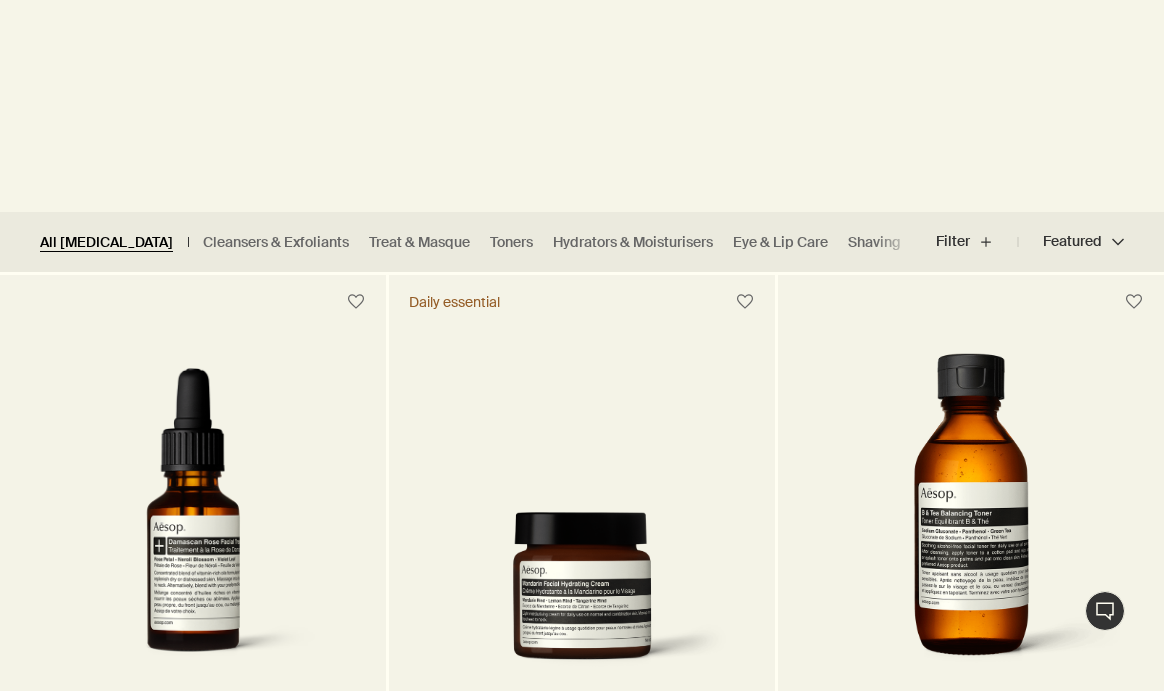 scroll, scrollTop: 369, scrollLeft: 0, axis: vertical 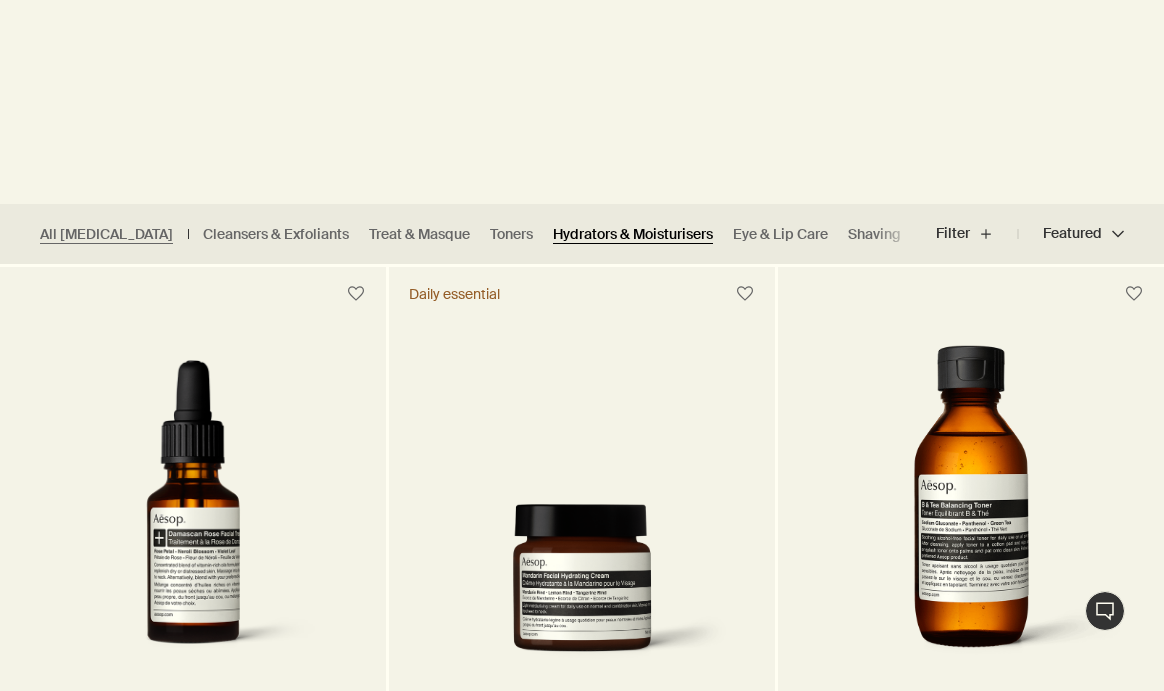 click on "Hydrators & Moisturisers" at bounding box center (633, 234) 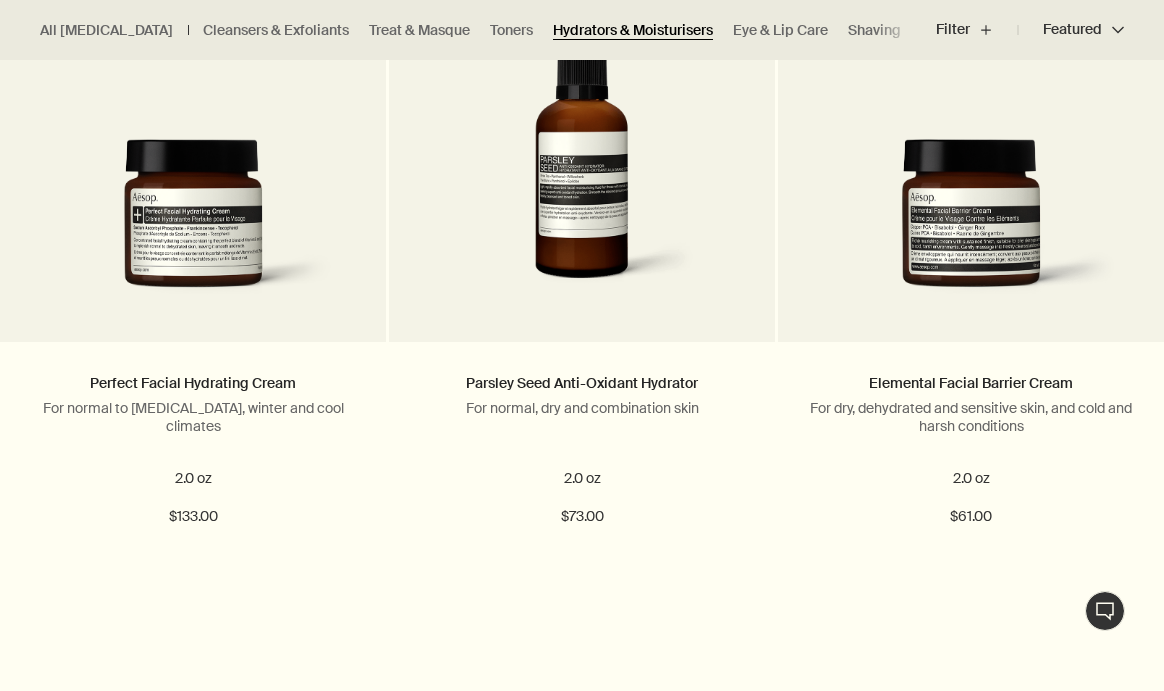 scroll, scrollTop: 2894, scrollLeft: 0, axis: vertical 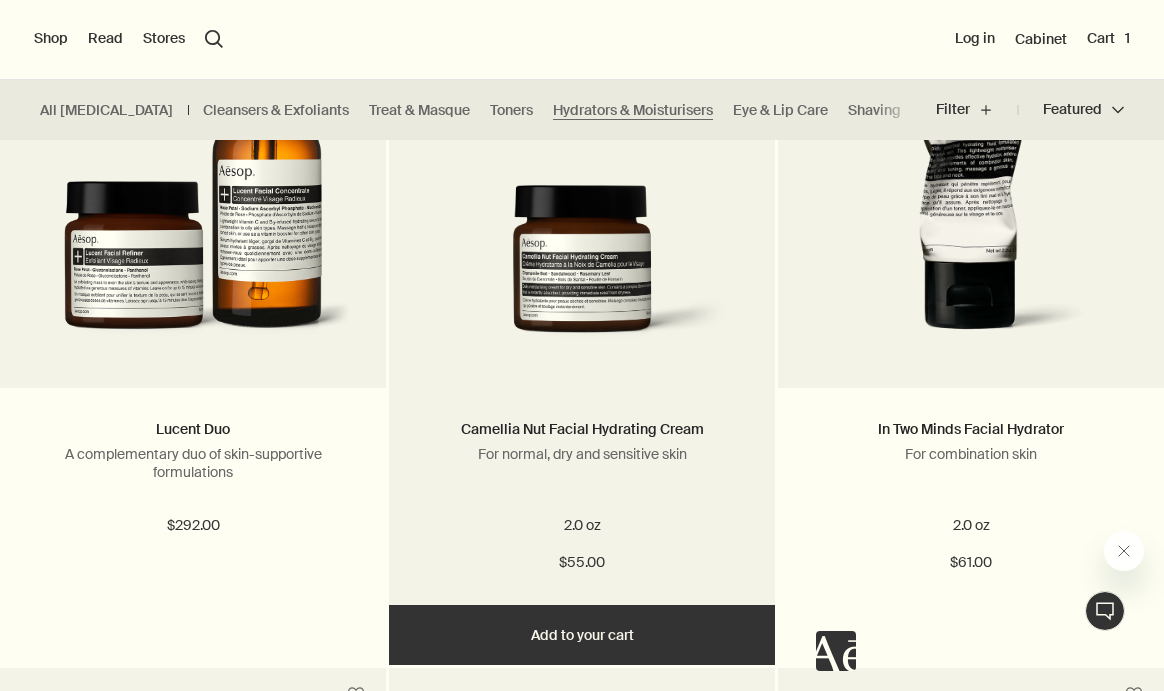 click on "Add Add to your cart" at bounding box center (582, 635) 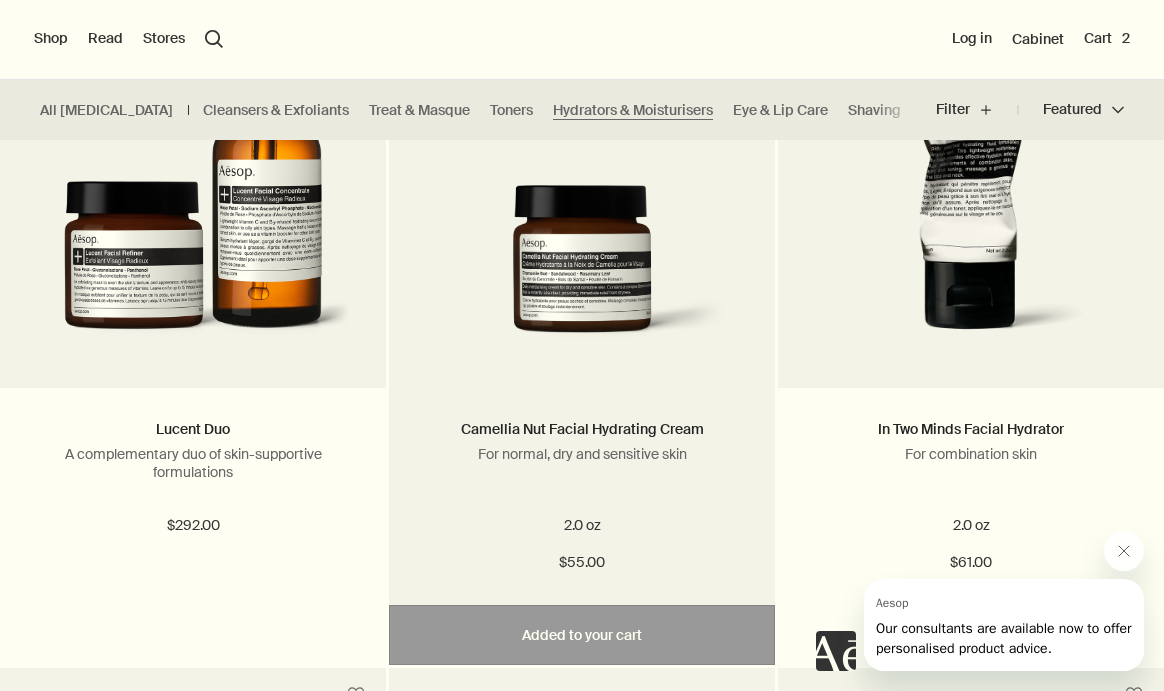 scroll, scrollTop: 0, scrollLeft: 0, axis: both 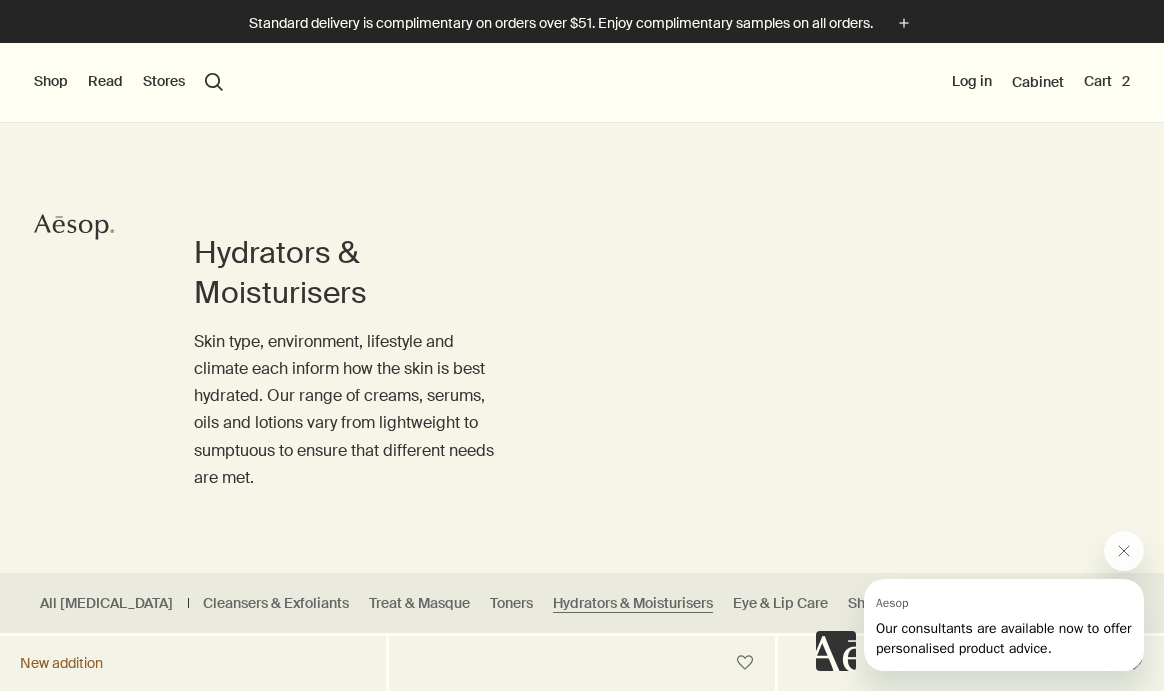 click on "Shop" at bounding box center (51, 82) 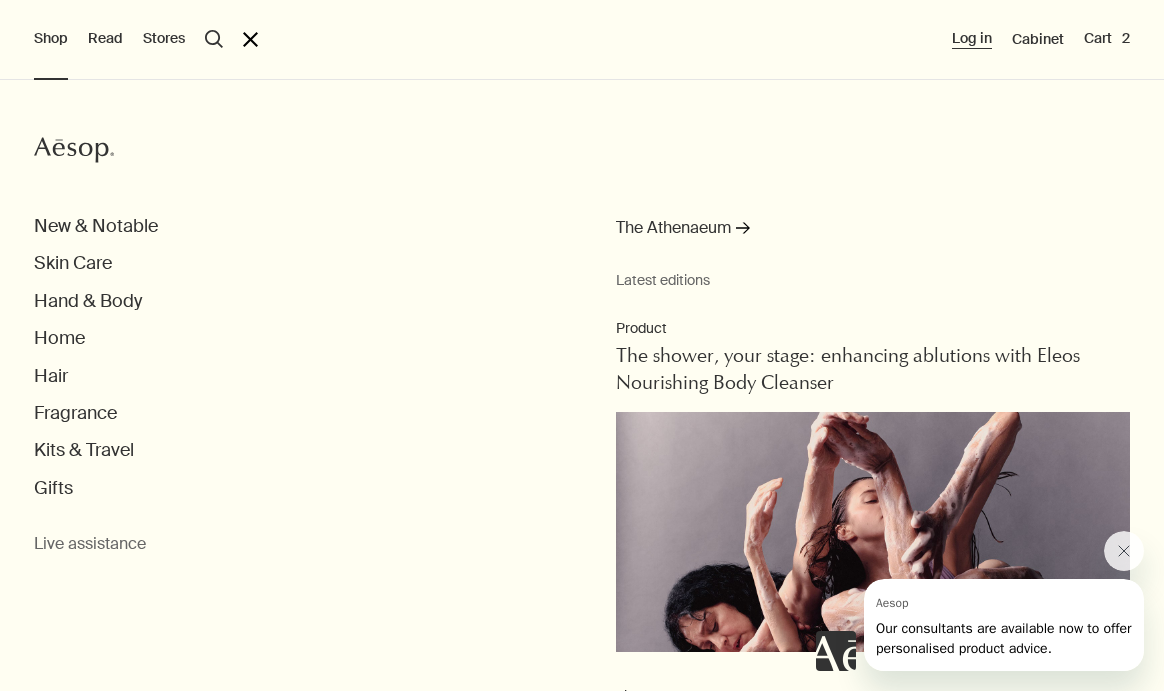 click on "Log in" at bounding box center (972, 39) 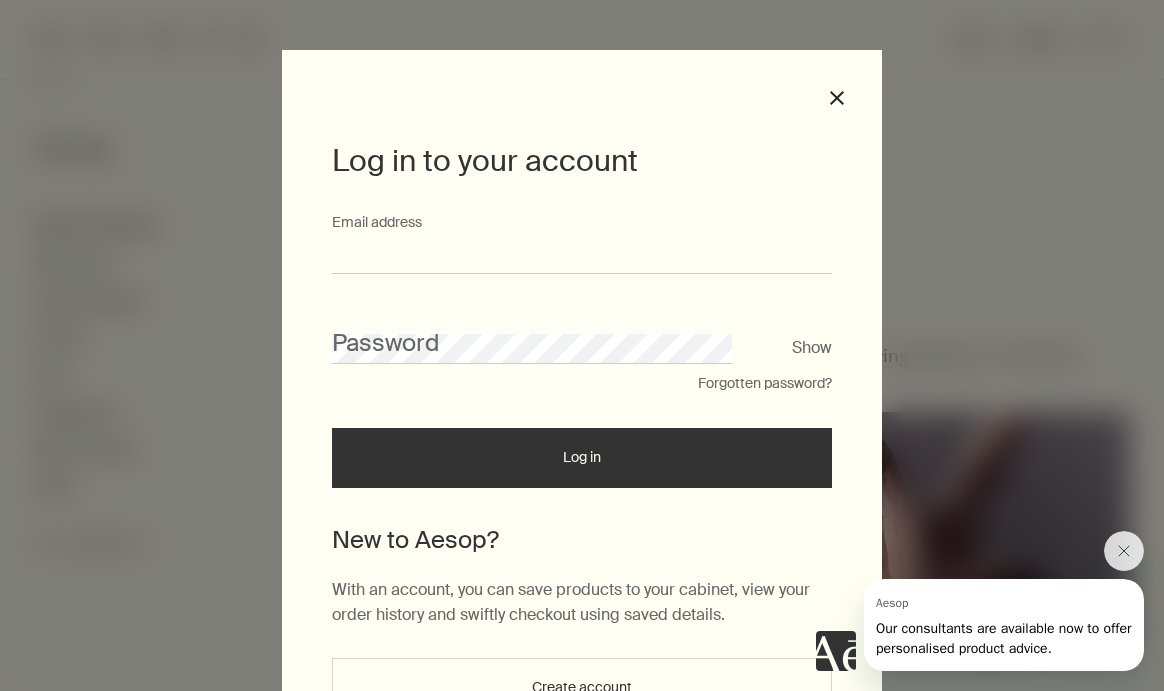 click on "Email address" at bounding box center [582, 255] 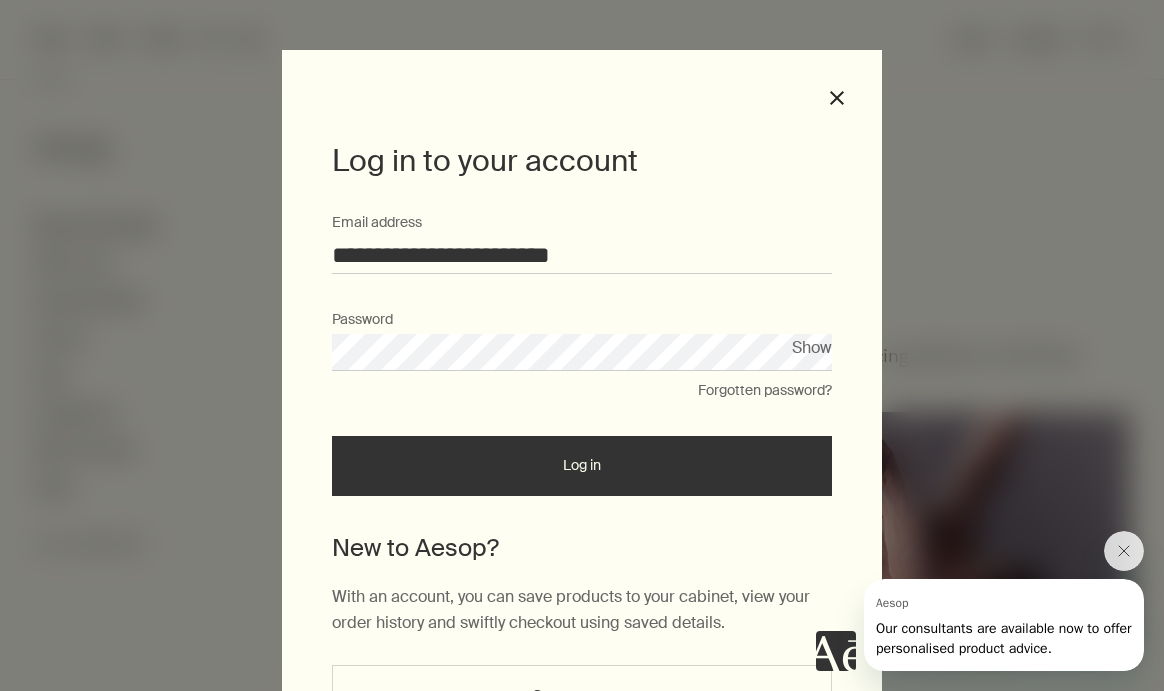 click on "Log in" at bounding box center (582, 466) 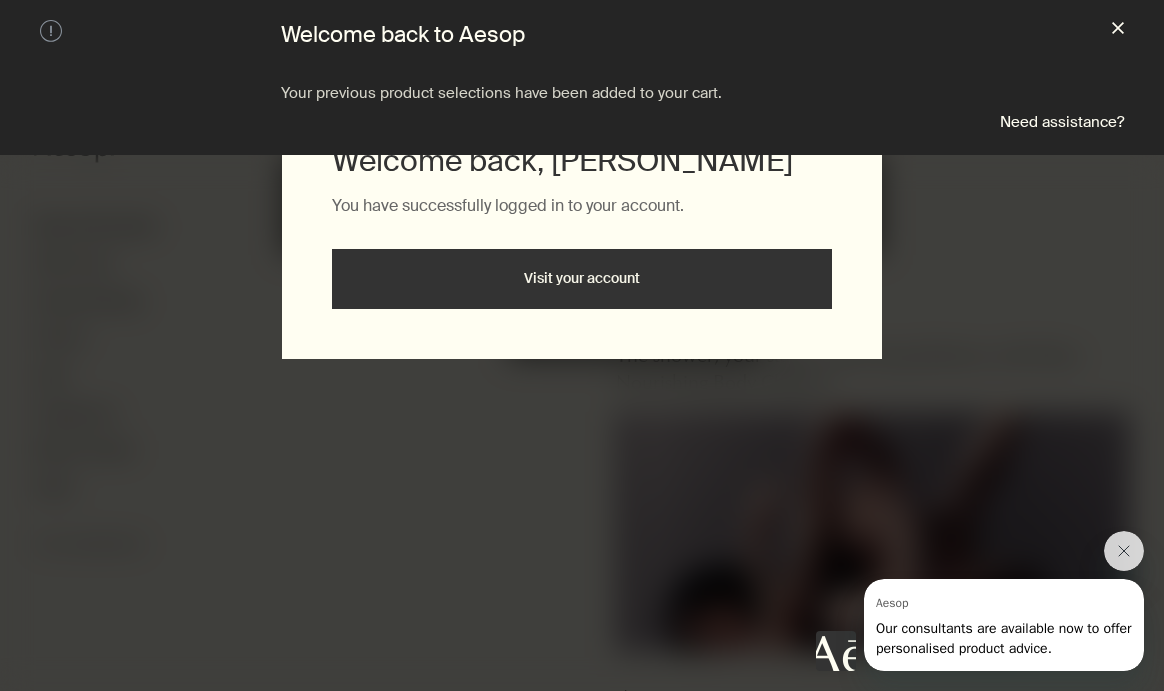 click on "close" at bounding box center (1118, 30) 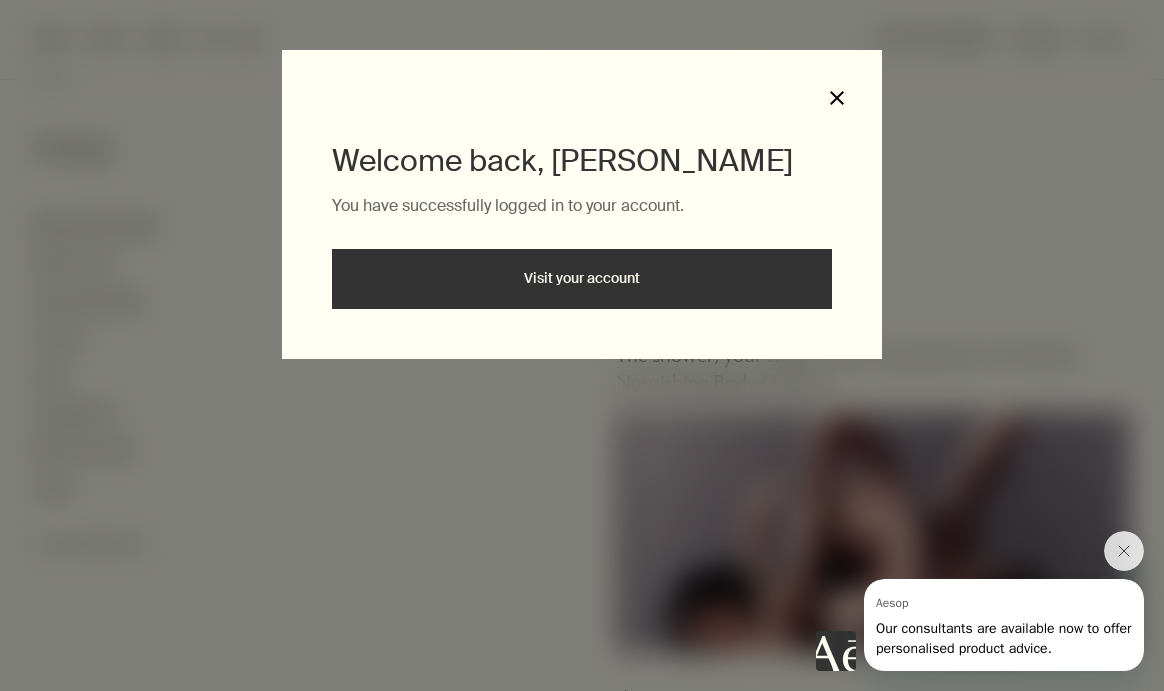 click on "close" at bounding box center (837, 98) 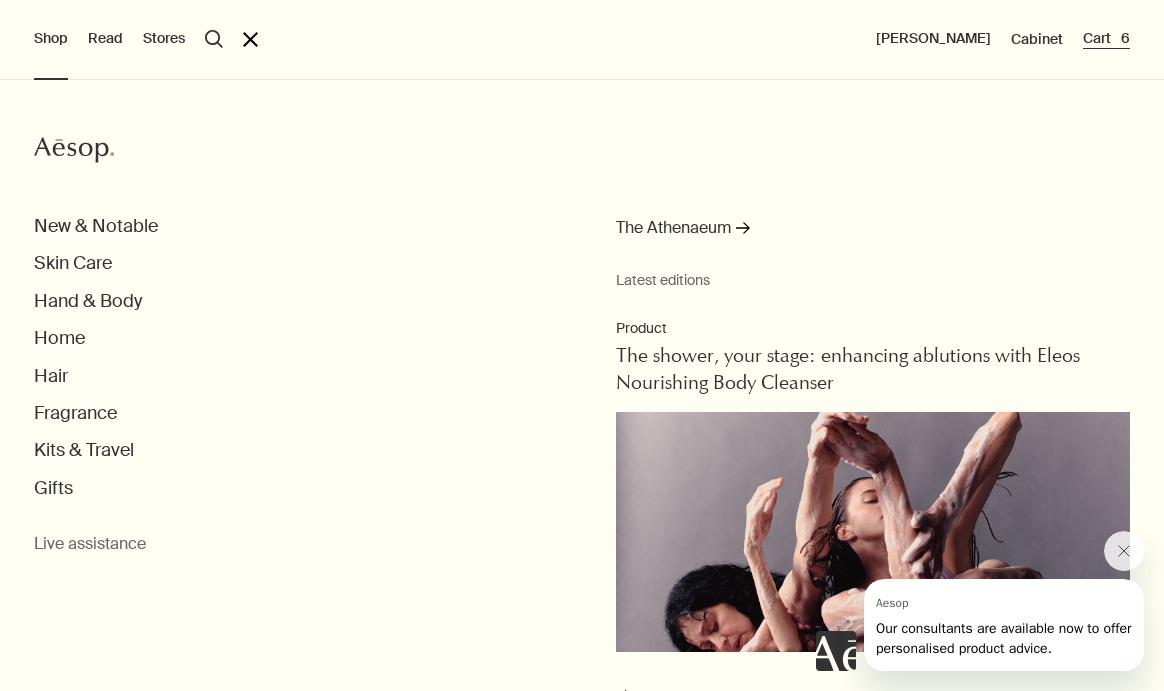 click on "Cart 6" at bounding box center [1106, 39] 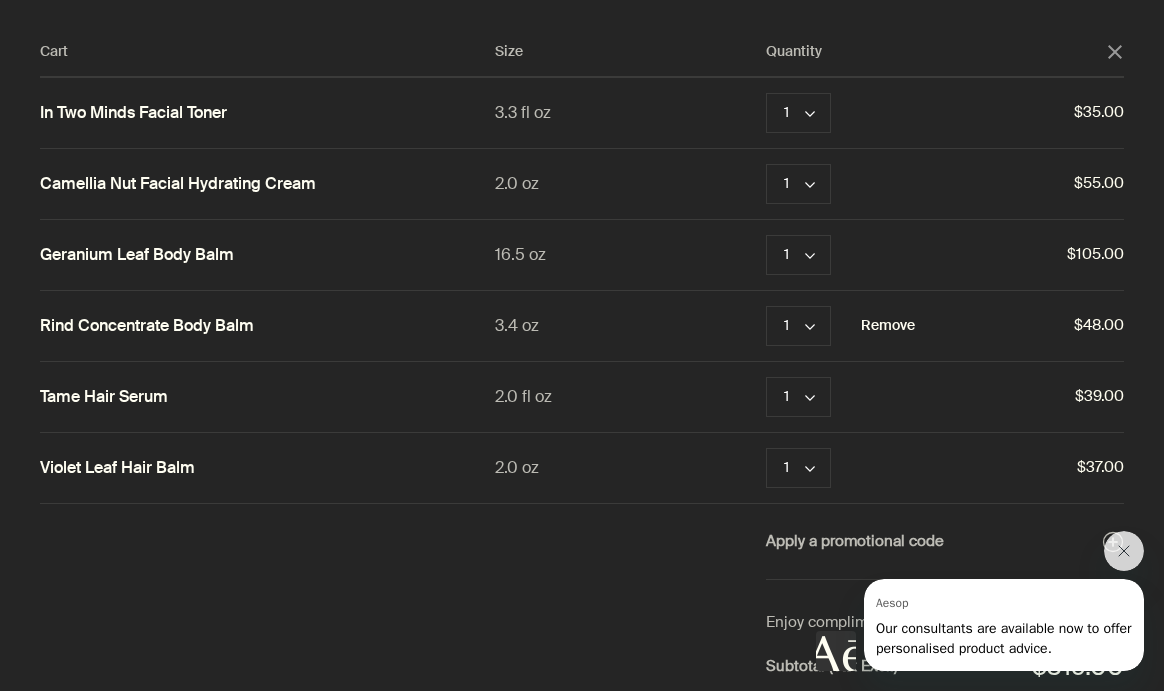 click on "Remove" at bounding box center [888, 326] 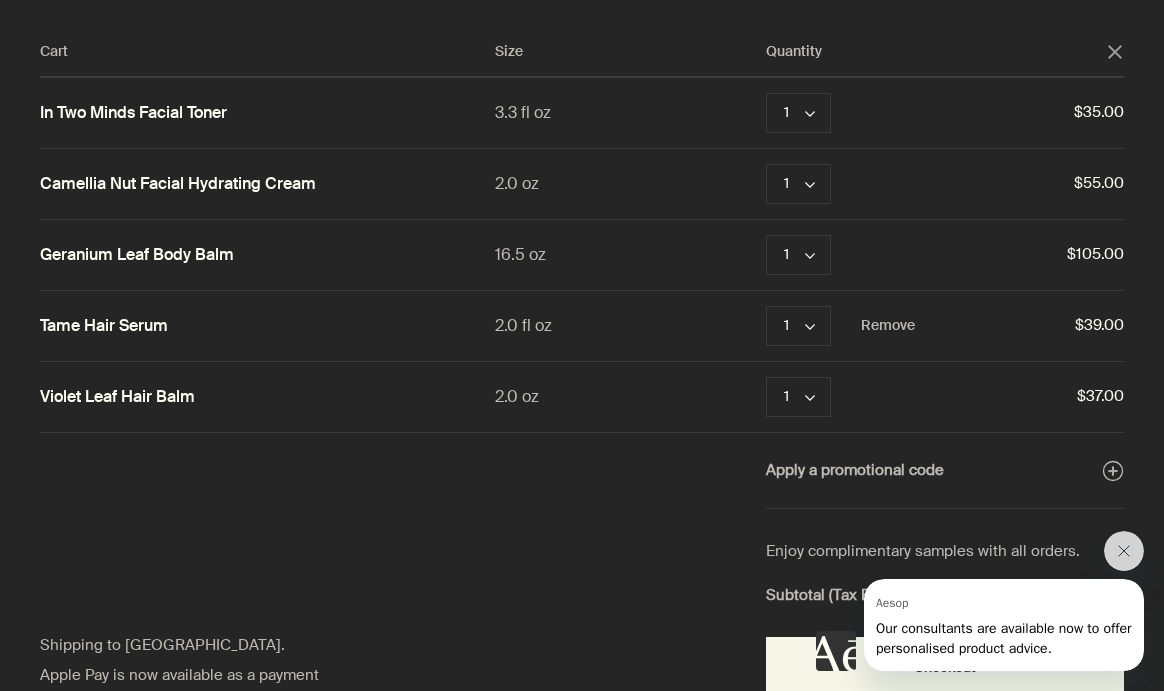 click on "close" 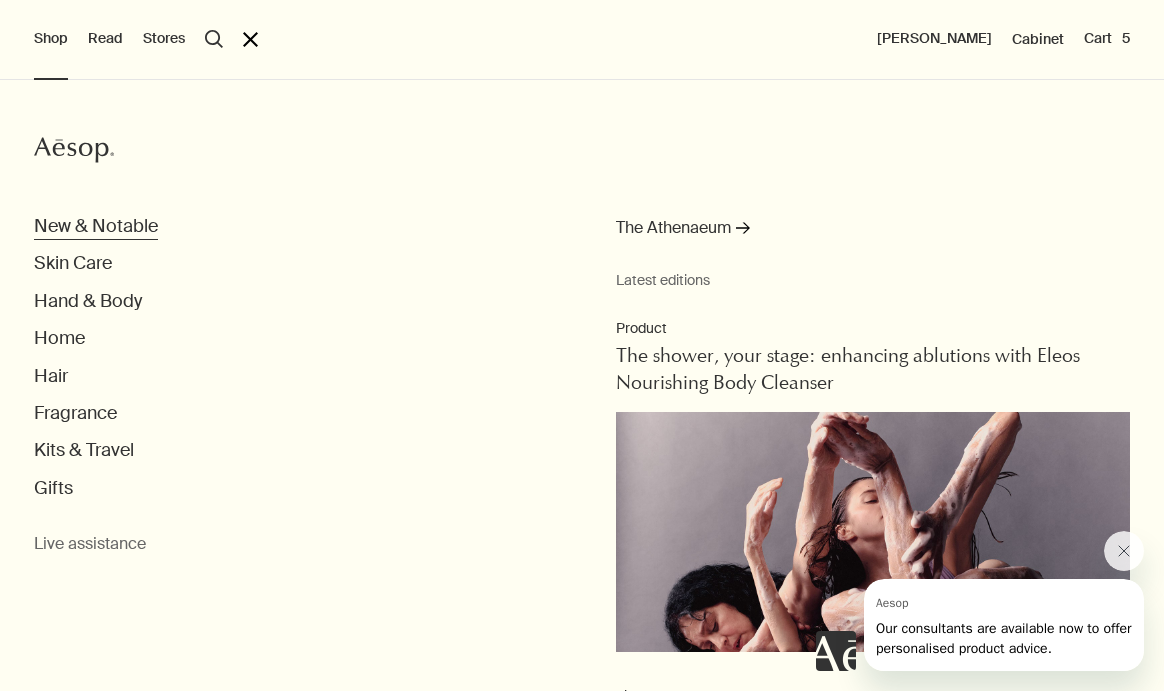 click on "New & Notable" at bounding box center (96, 226) 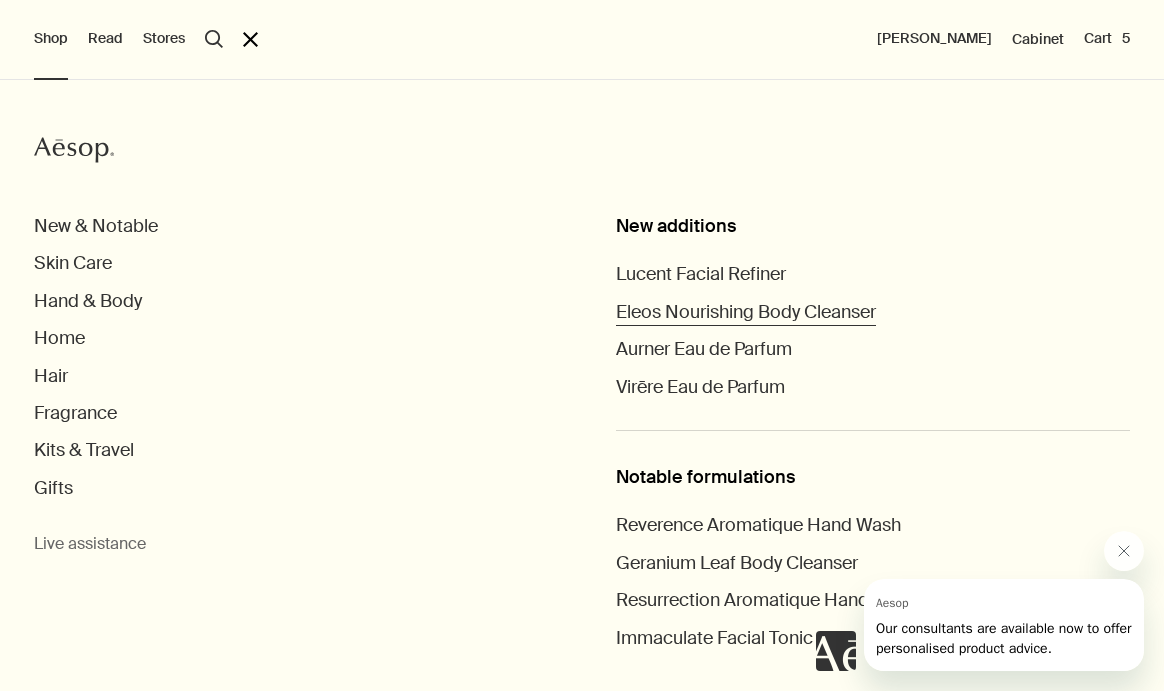 click on "Eleos Nourishing Body Cleanser" at bounding box center [746, 312] 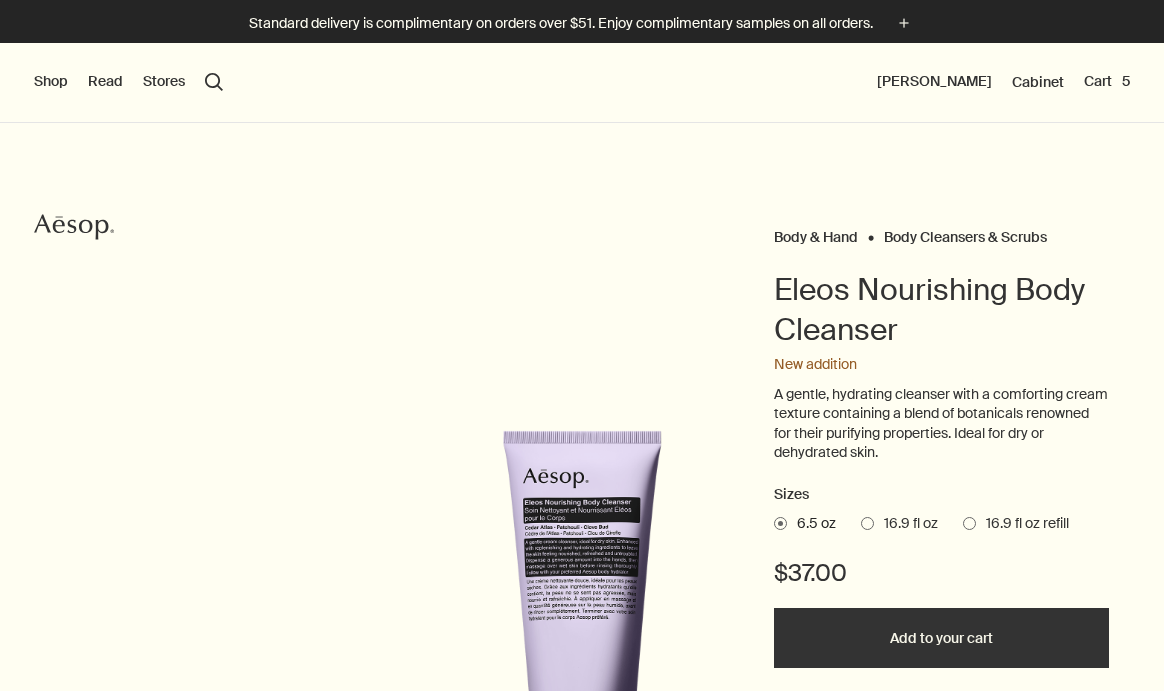 scroll, scrollTop: 0, scrollLeft: 0, axis: both 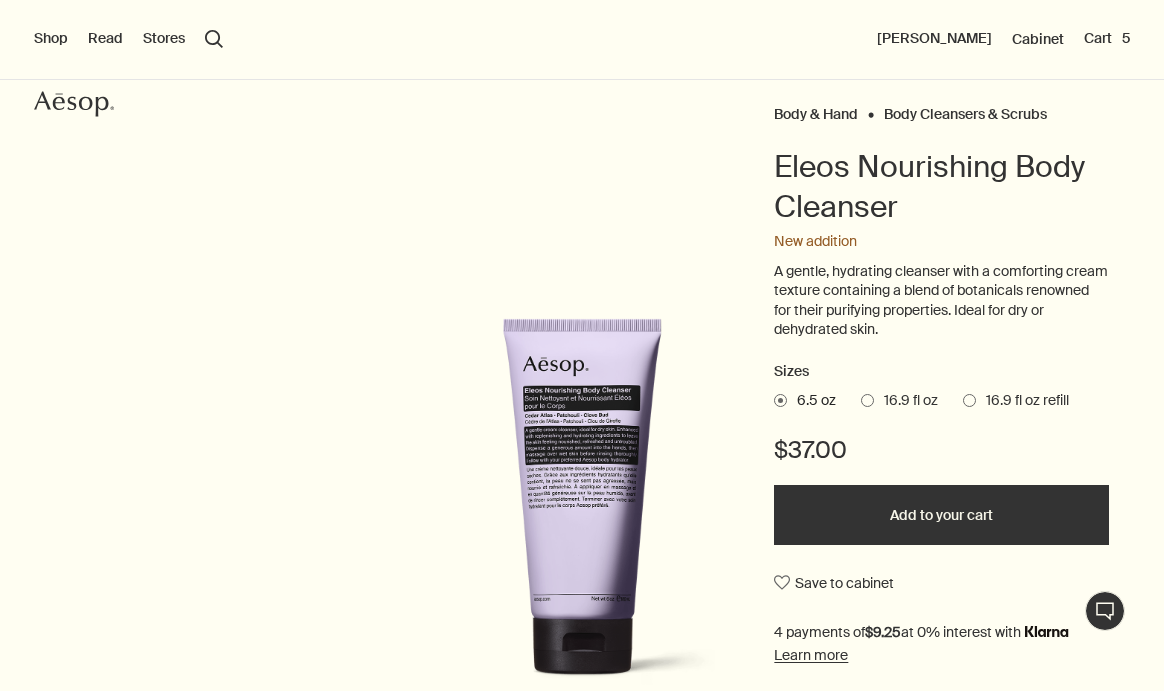 click on "16.9 fl oz" at bounding box center [906, 401] 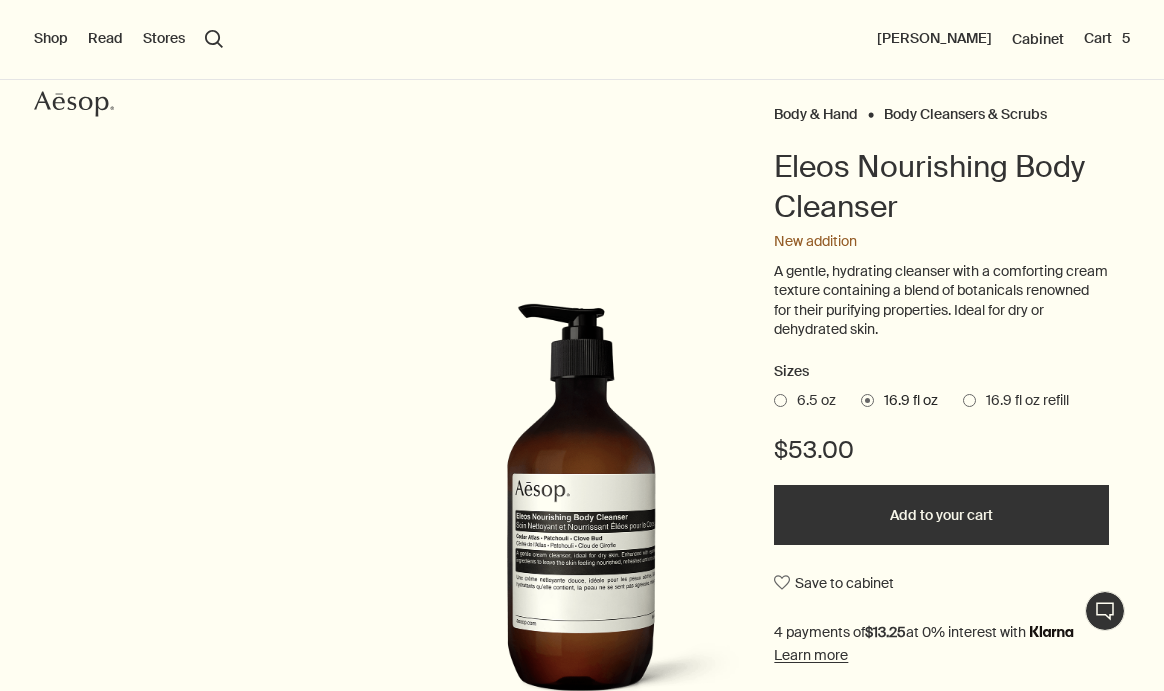click on "16.9 fl oz refill" at bounding box center [1022, 401] 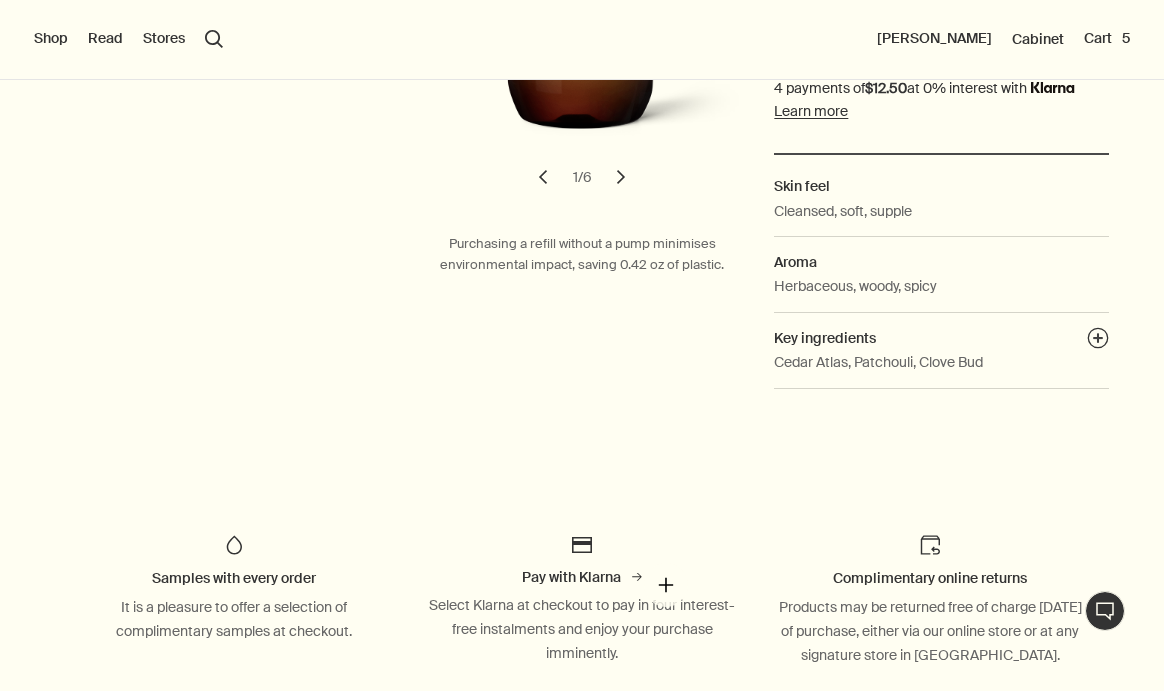 scroll, scrollTop: 0, scrollLeft: 0, axis: both 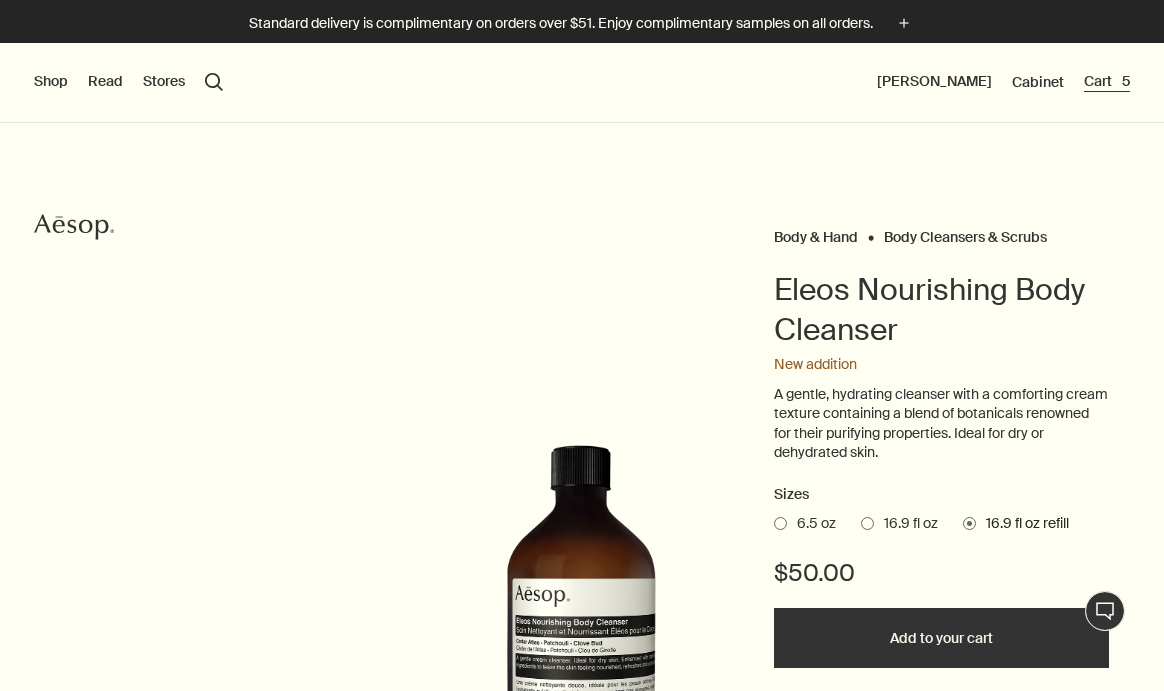 click on "Cart 5" at bounding box center (1107, 82) 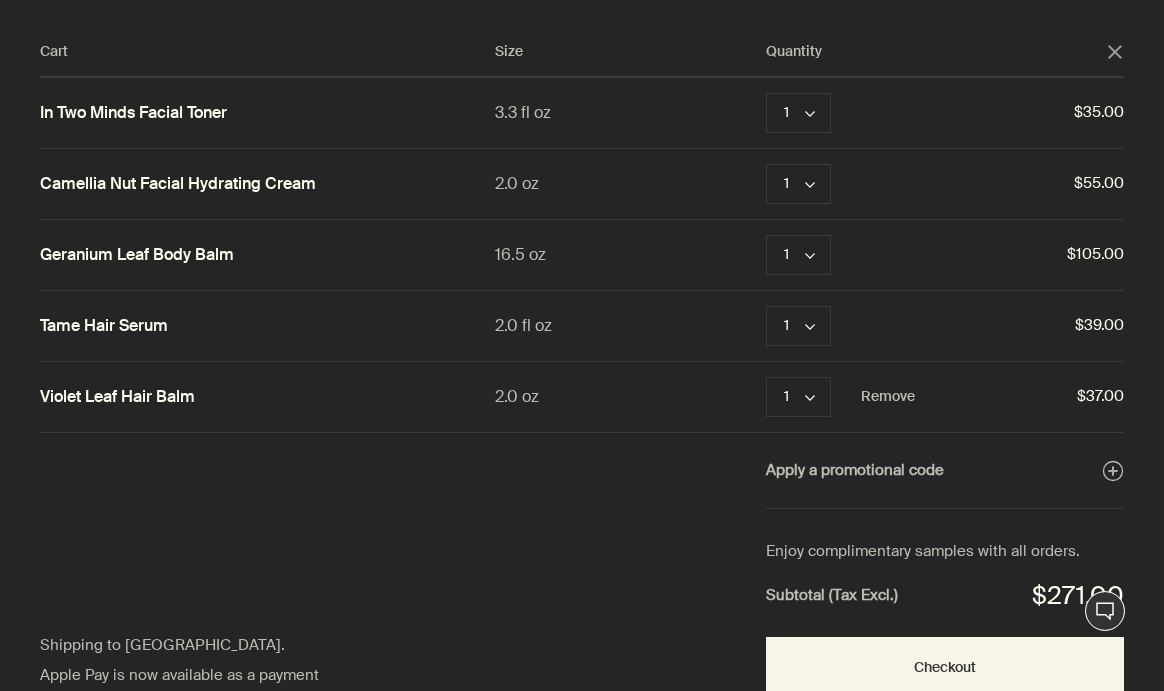 click on "Violet Leaf Hair Balm" at bounding box center (117, 397) 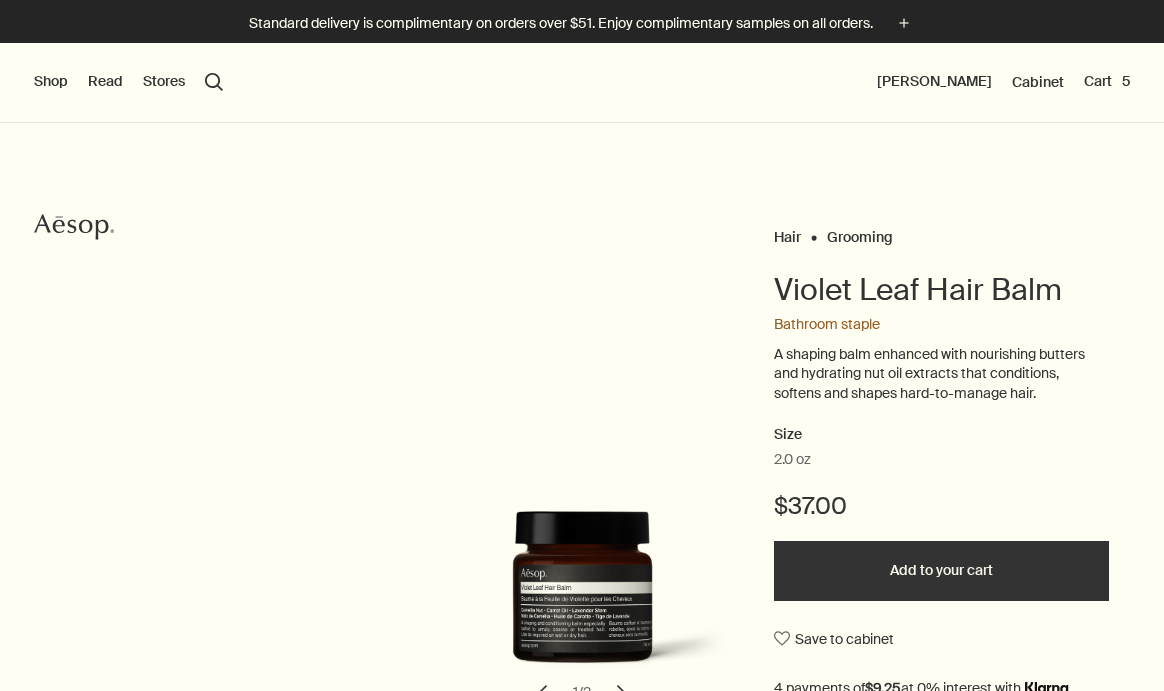 scroll, scrollTop: 0, scrollLeft: 0, axis: both 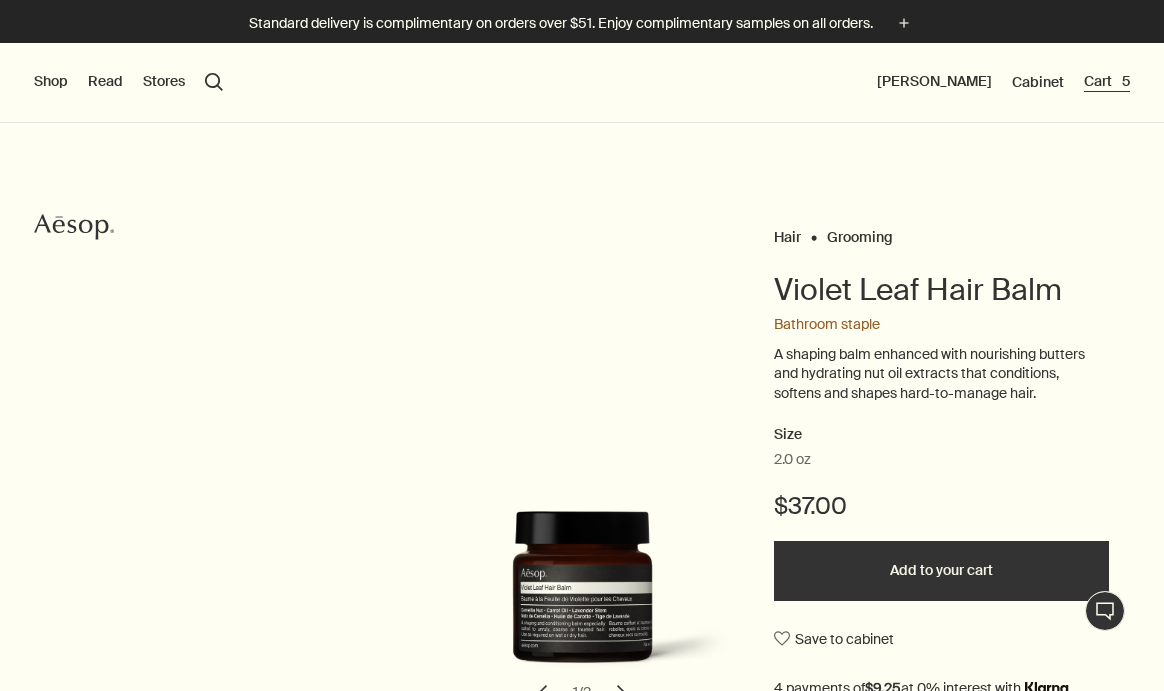 click on "Cart 5" at bounding box center (1107, 82) 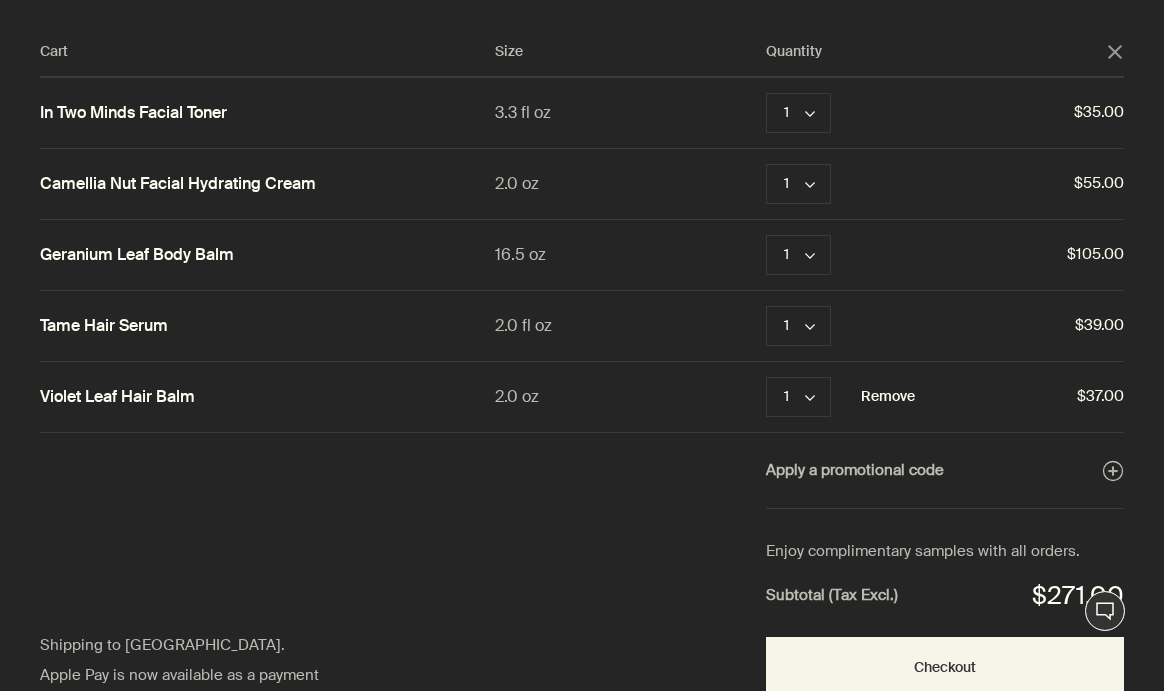 click on "Remove" at bounding box center [888, 397] 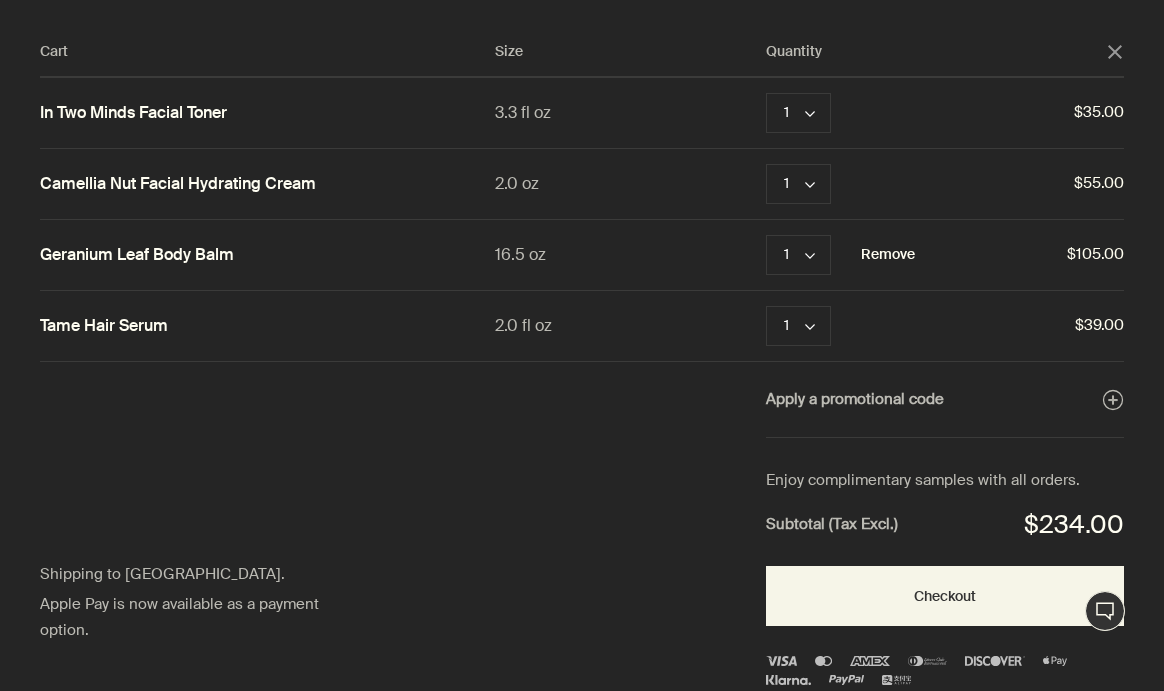 click on "Remove" at bounding box center (888, 255) 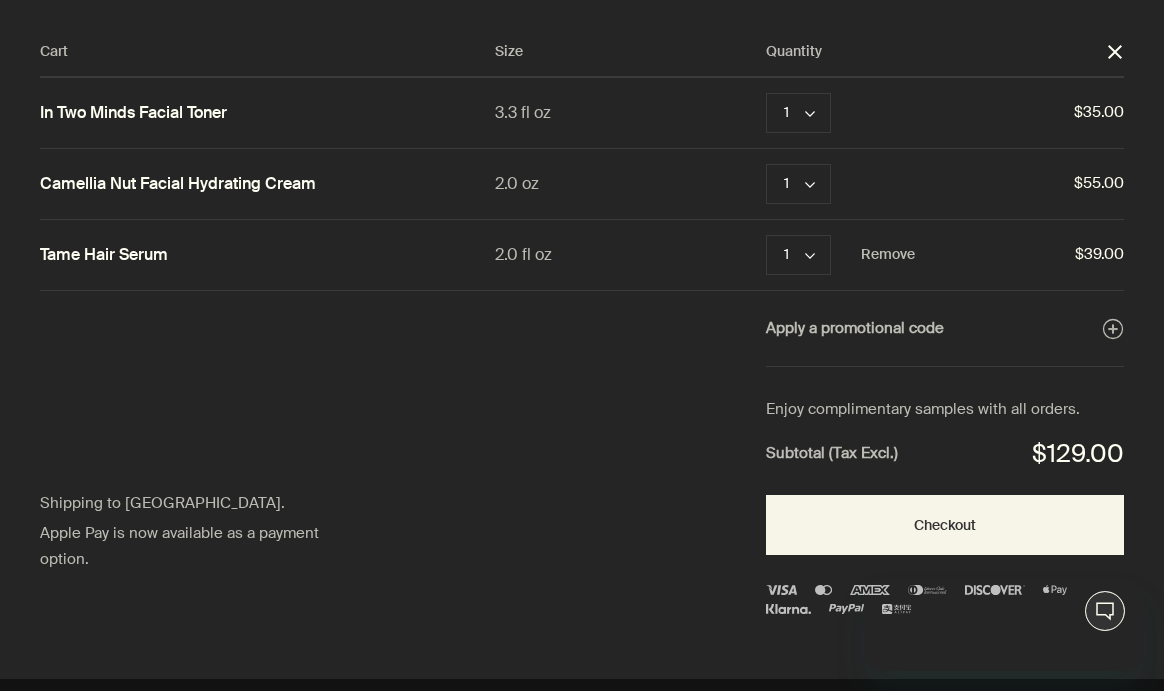 scroll, scrollTop: 0, scrollLeft: 0, axis: both 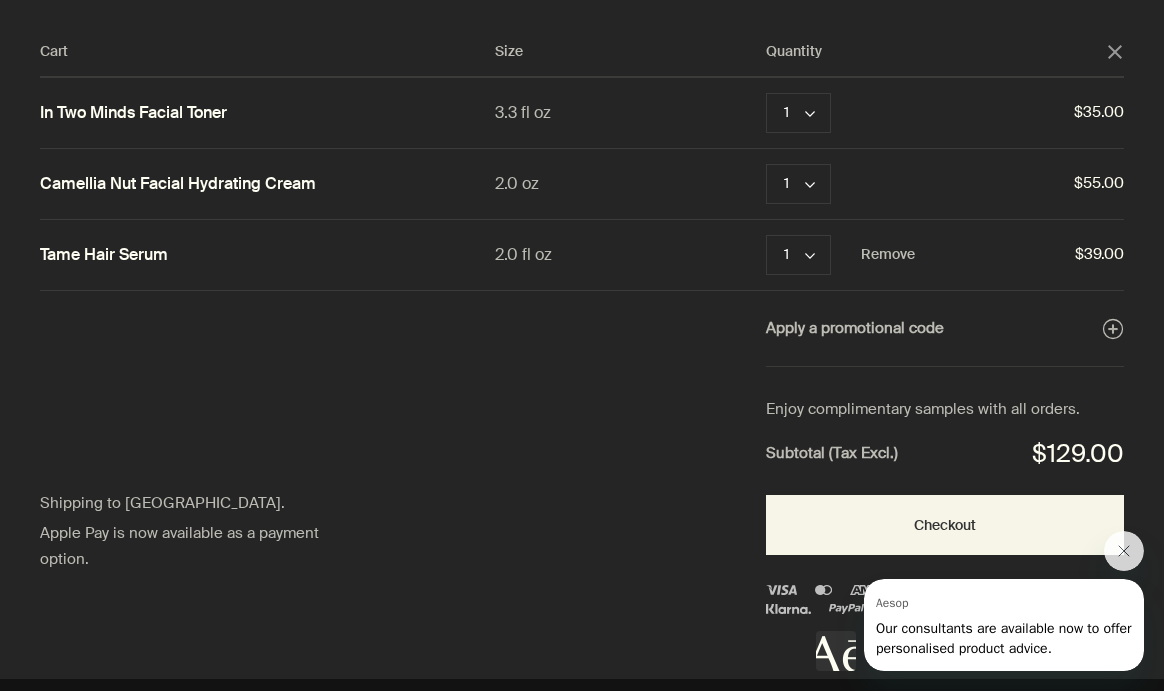click on "Cart Size Quantity close" at bounding box center [582, 59] 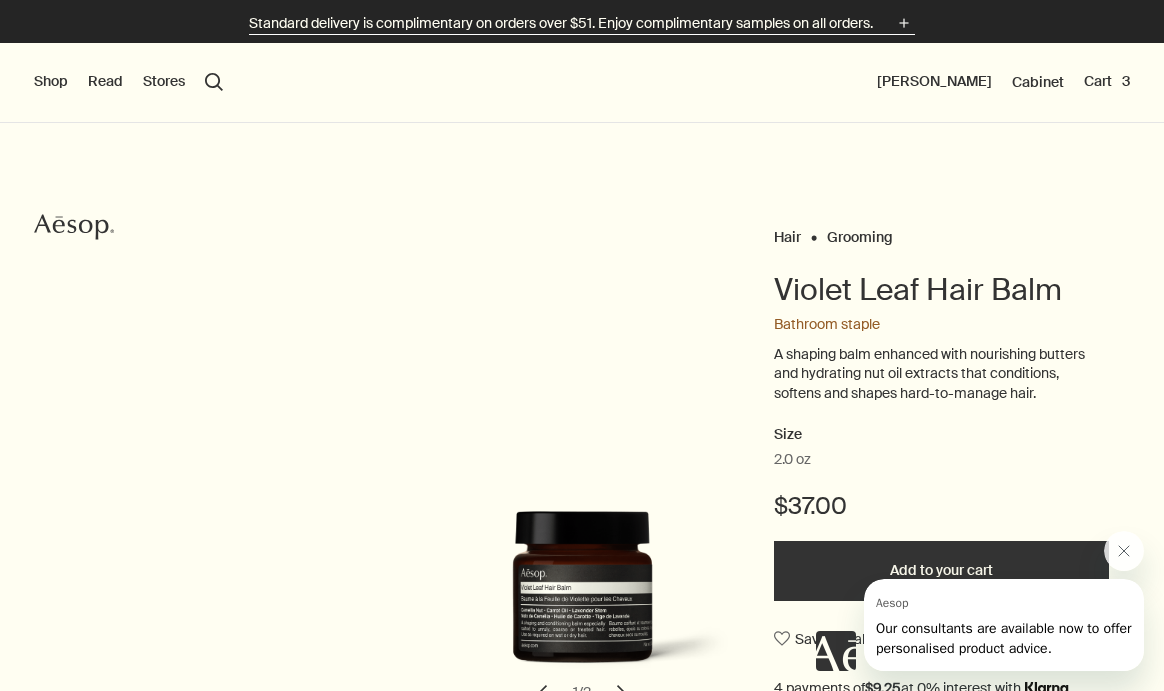 click on "plus" 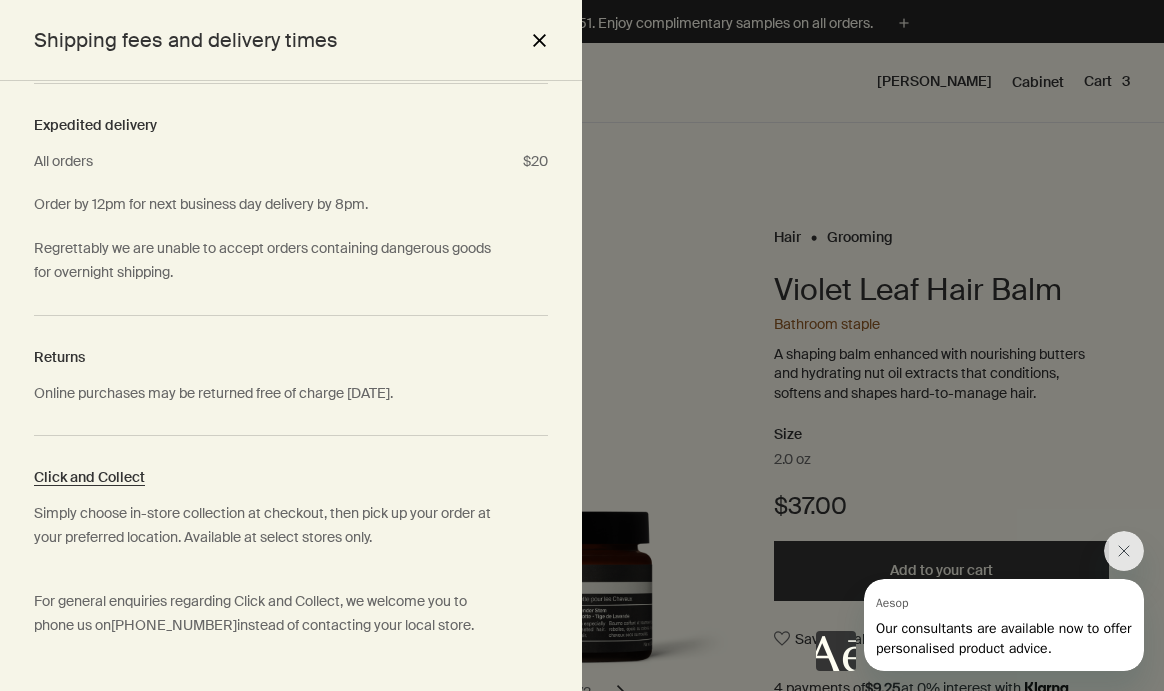 scroll, scrollTop: 433, scrollLeft: 0, axis: vertical 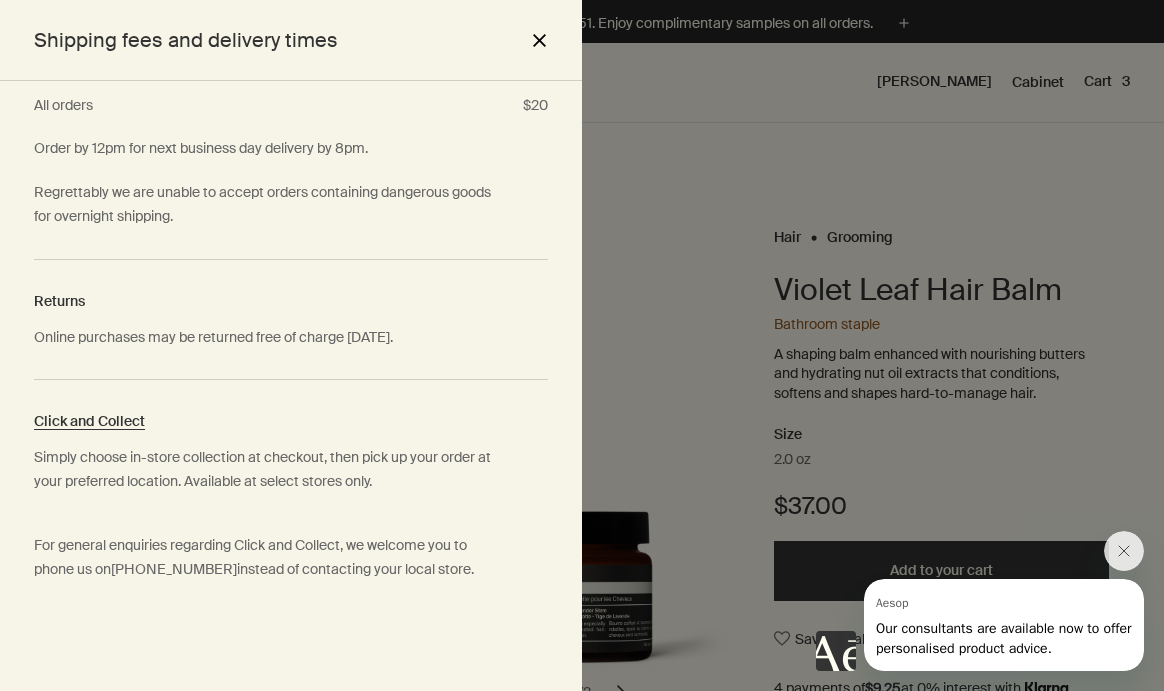 click on "close" at bounding box center [539, 40] 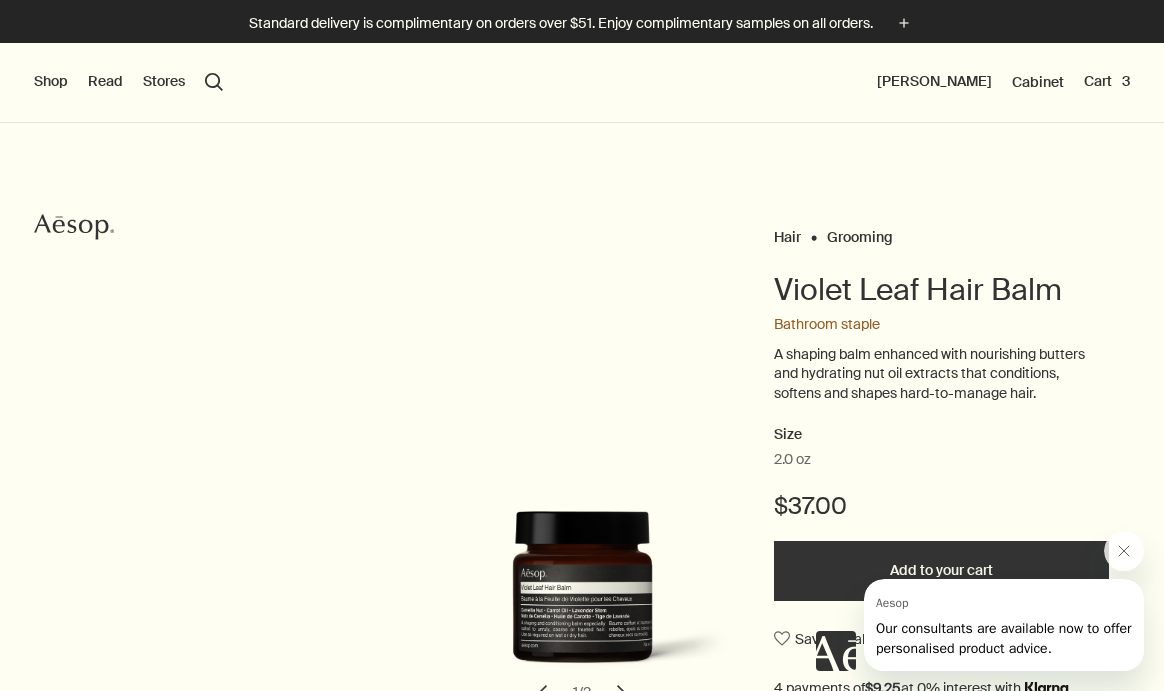 click on "Shop" at bounding box center (51, 82) 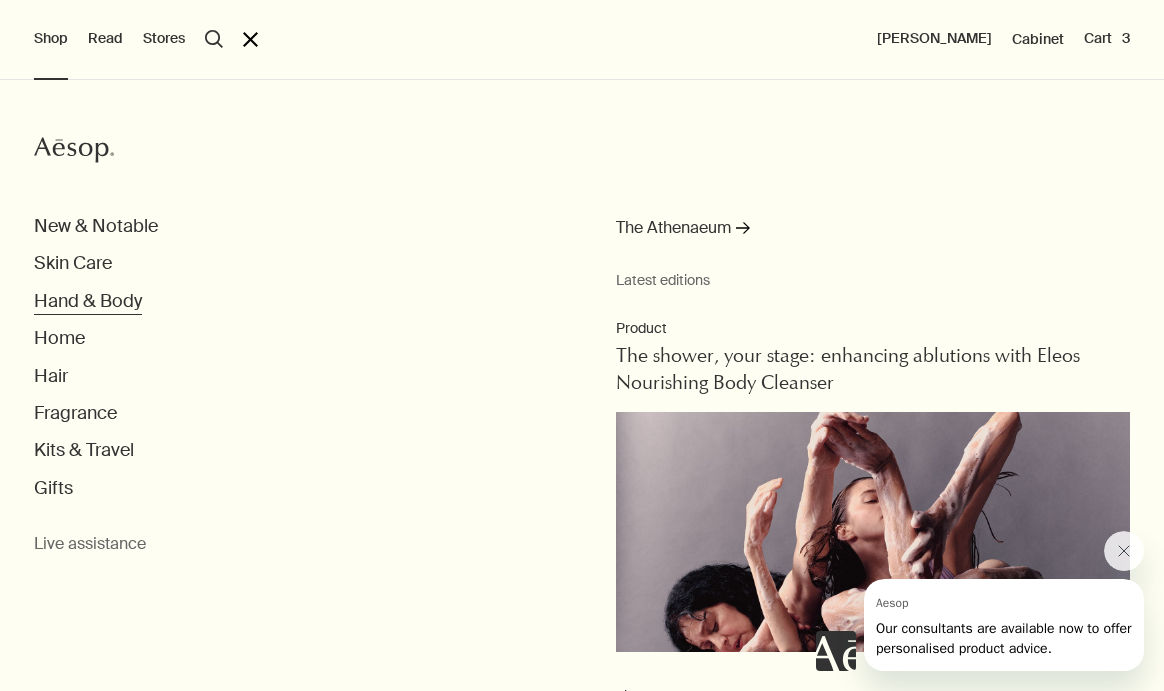click on "Hand & Body" at bounding box center (88, 301) 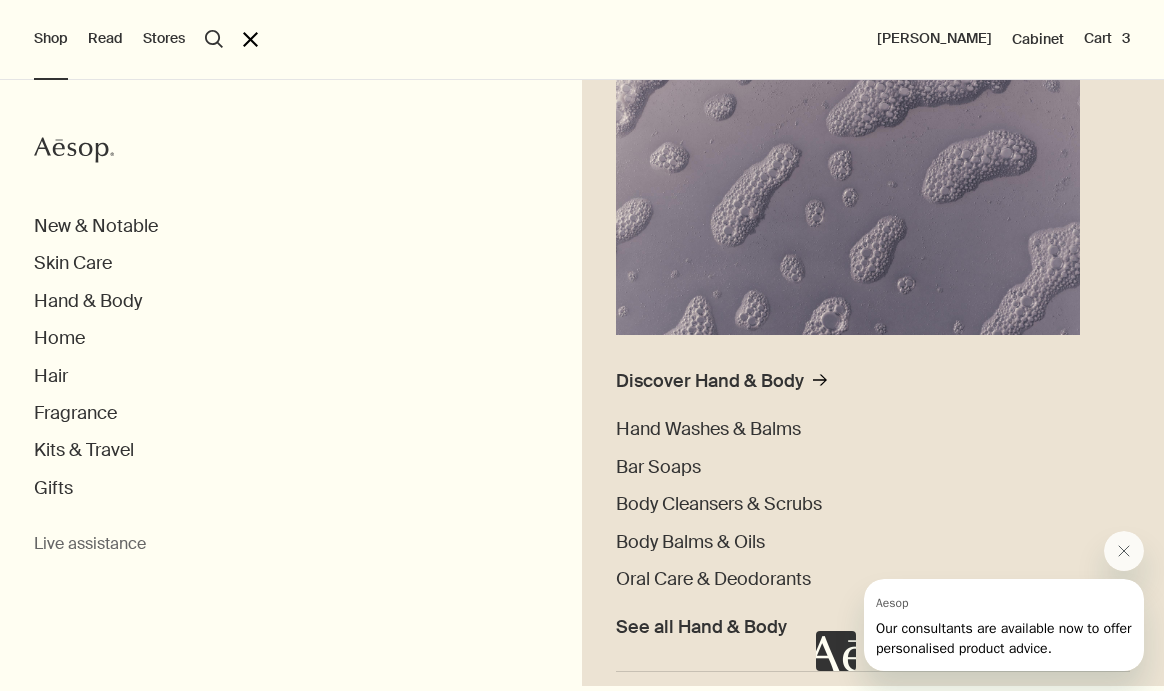 scroll, scrollTop: 538, scrollLeft: 0, axis: vertical 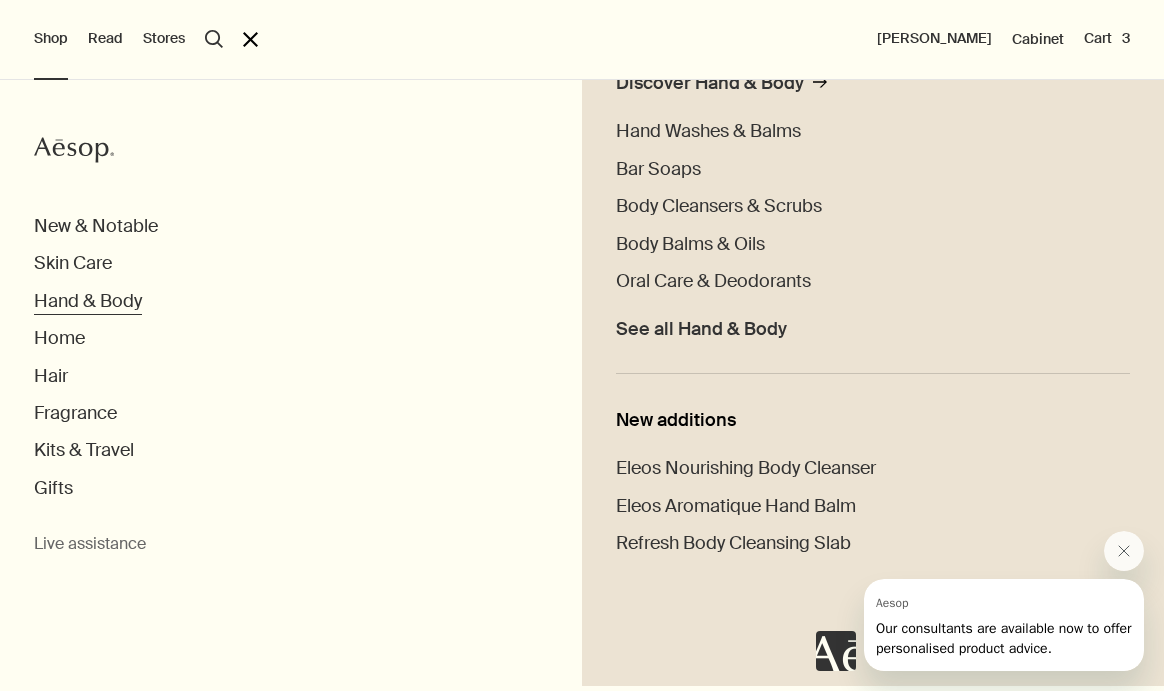 click on "Hand & Body" at bounding box center (88, 301) 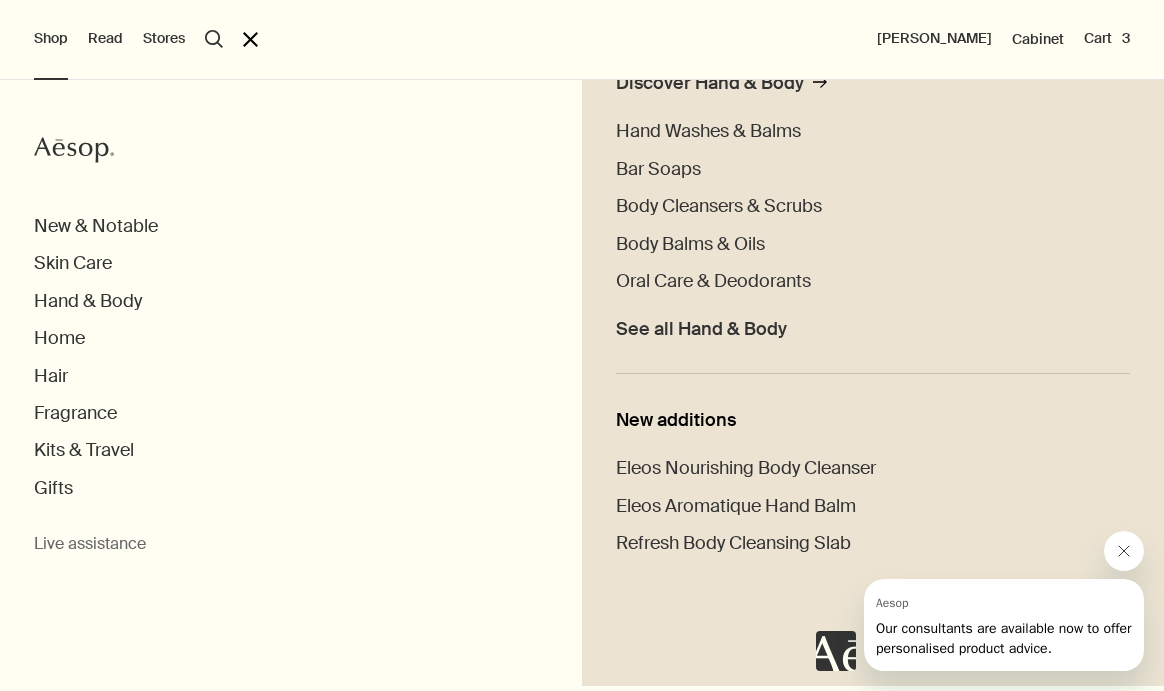click at bounding box center (1124, 551) 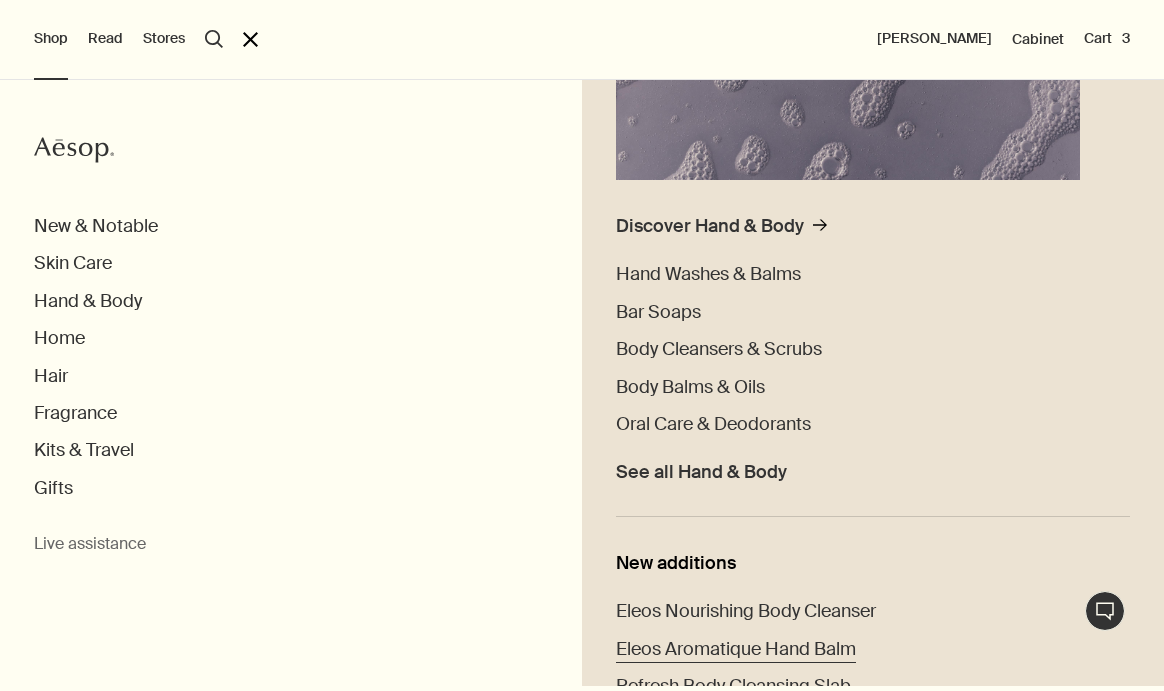 scroll, scrollTop: 386, scrollLeft: 0, axis: vertical 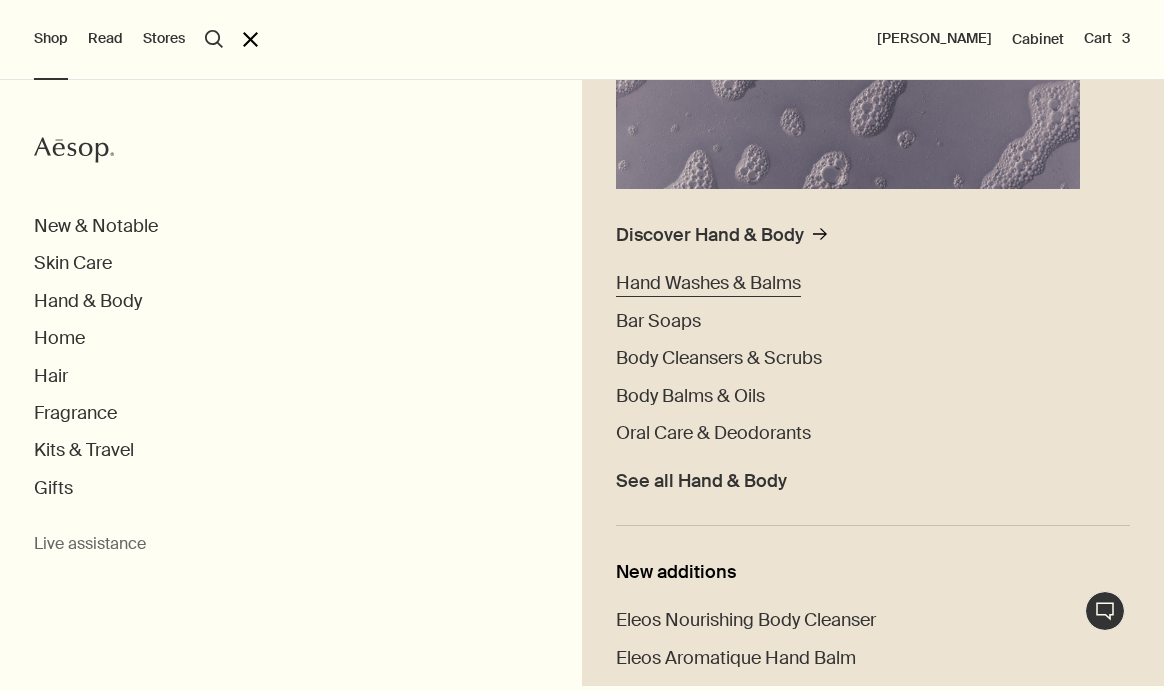 click on "Hand Washes & Balms" at bounding box center (708, 283) 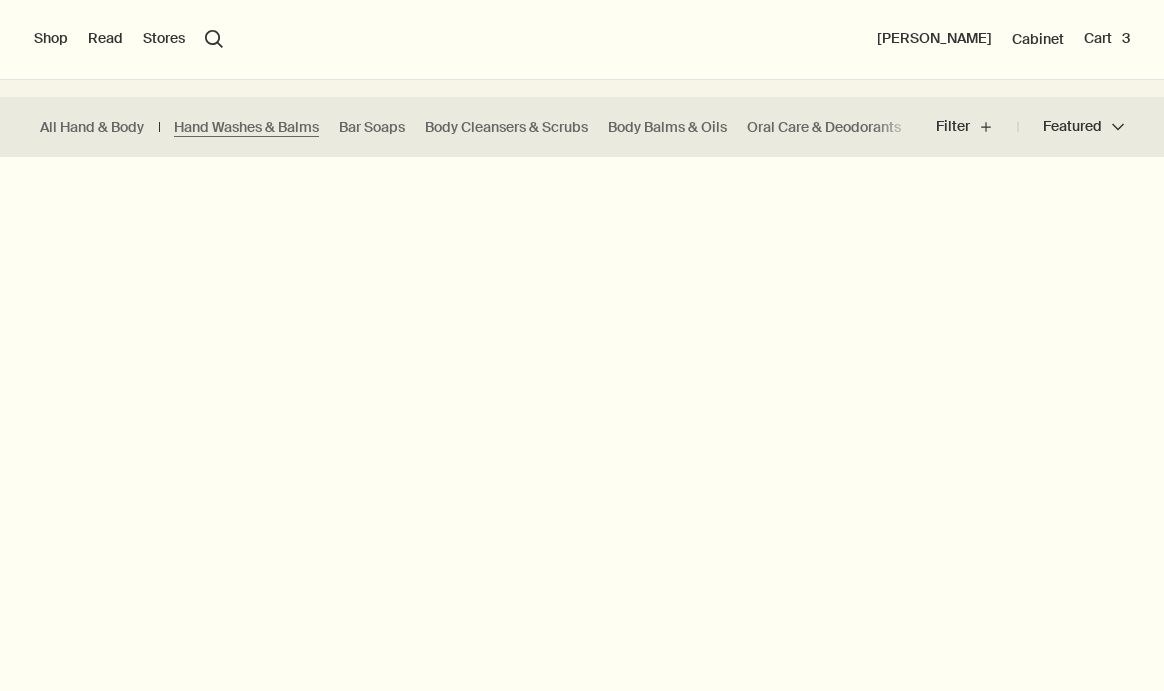 scroll, scrollTop: 521, scrollLeft: 0, axis: vertical 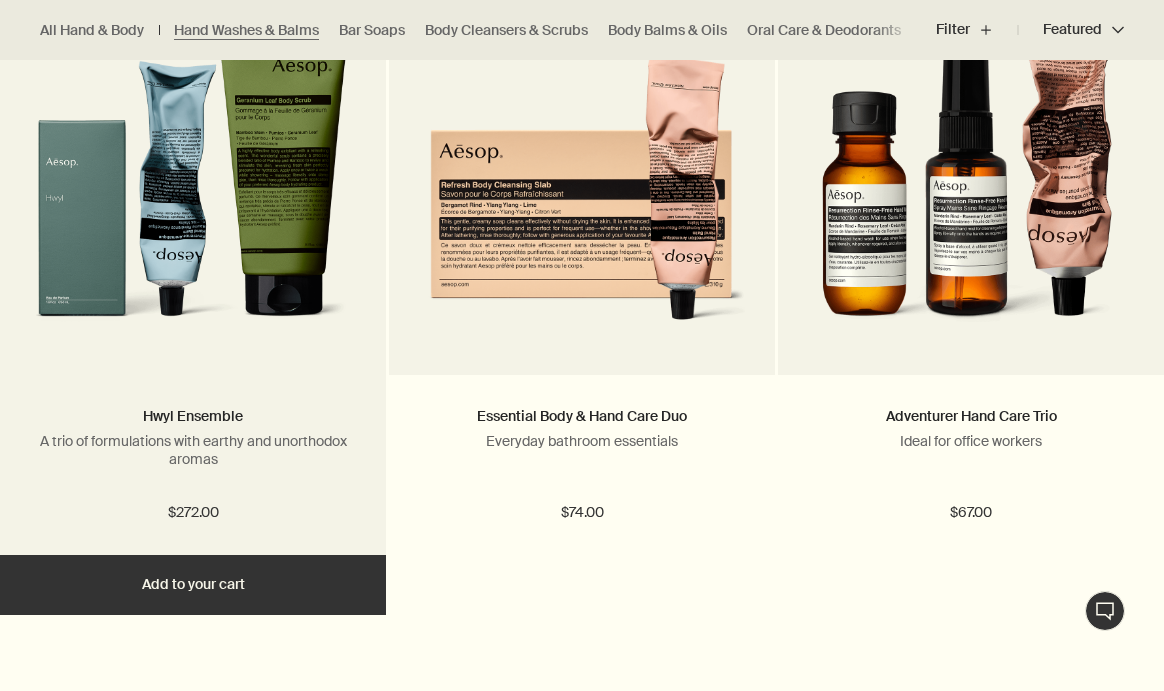 click on "Hwyl Ensemble" at bounding box center [193, 417] 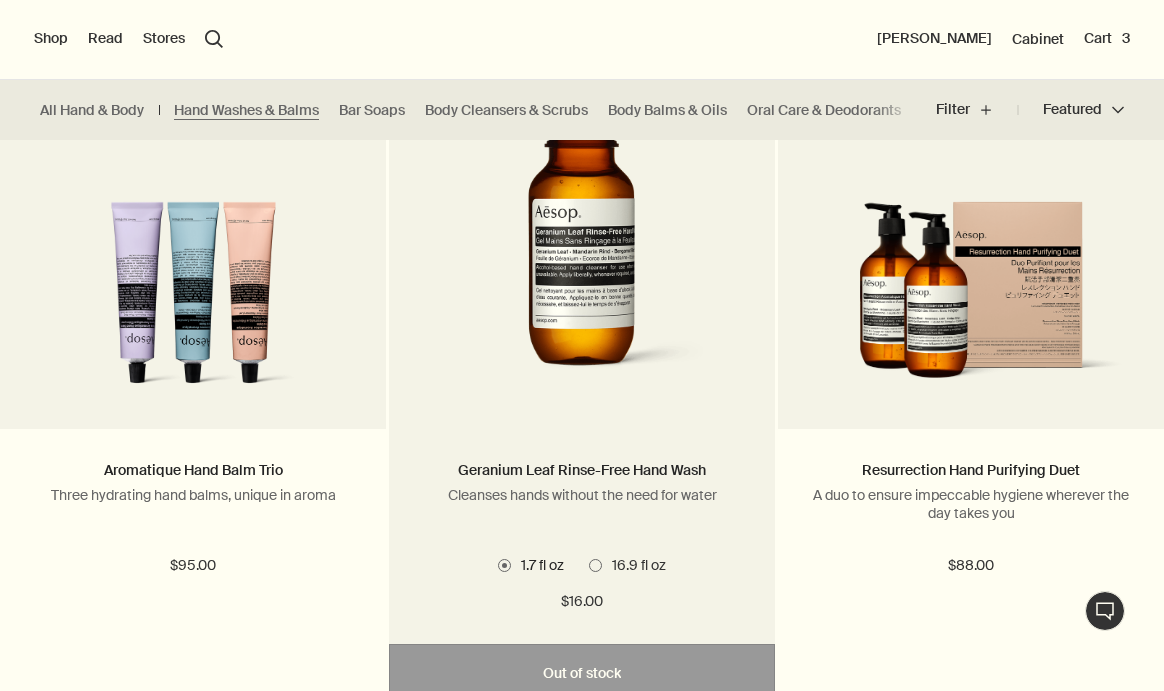 scroll, scrollTop: 4177, scrollLeft: 0, axis: vertical 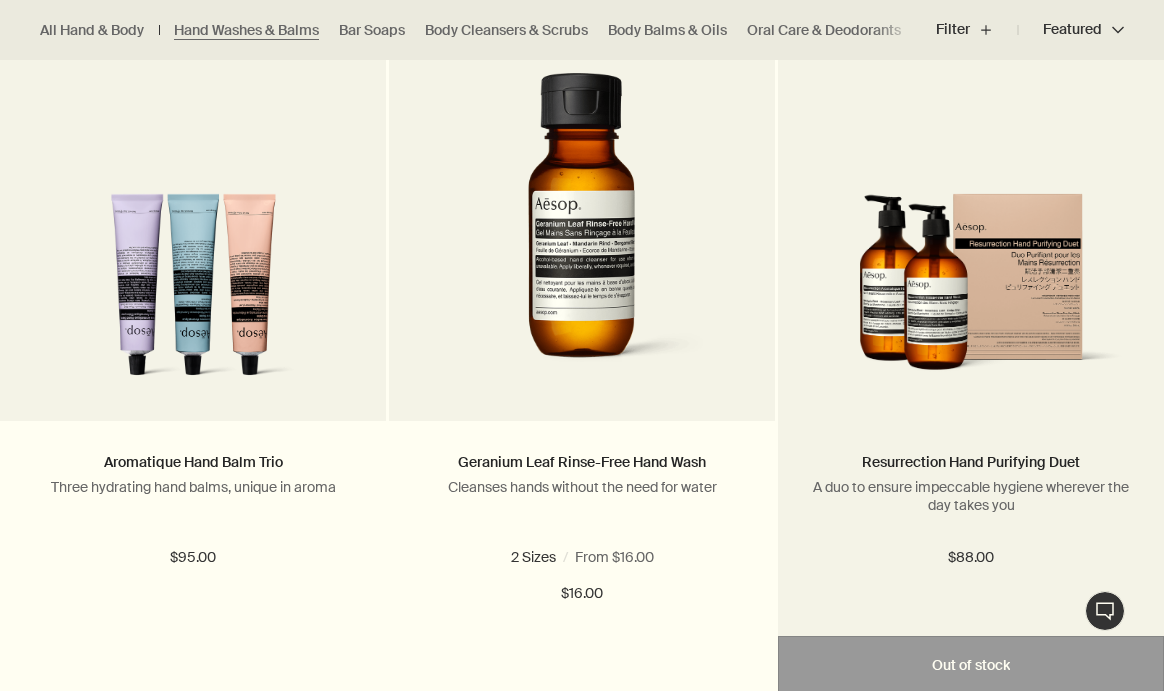 click on "Resurrection Hand Purifying Duet" at bounding box center (971, 463) 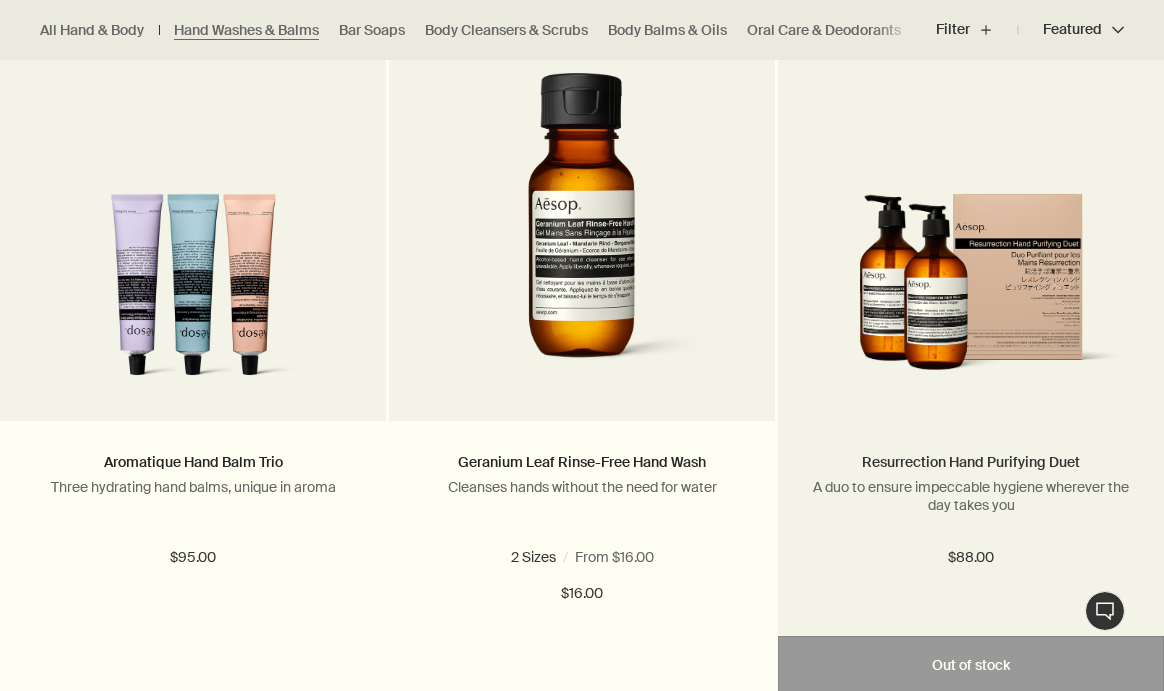 click on "Resurrection Hand Purifying Duet" at bounding box center [971, 462] 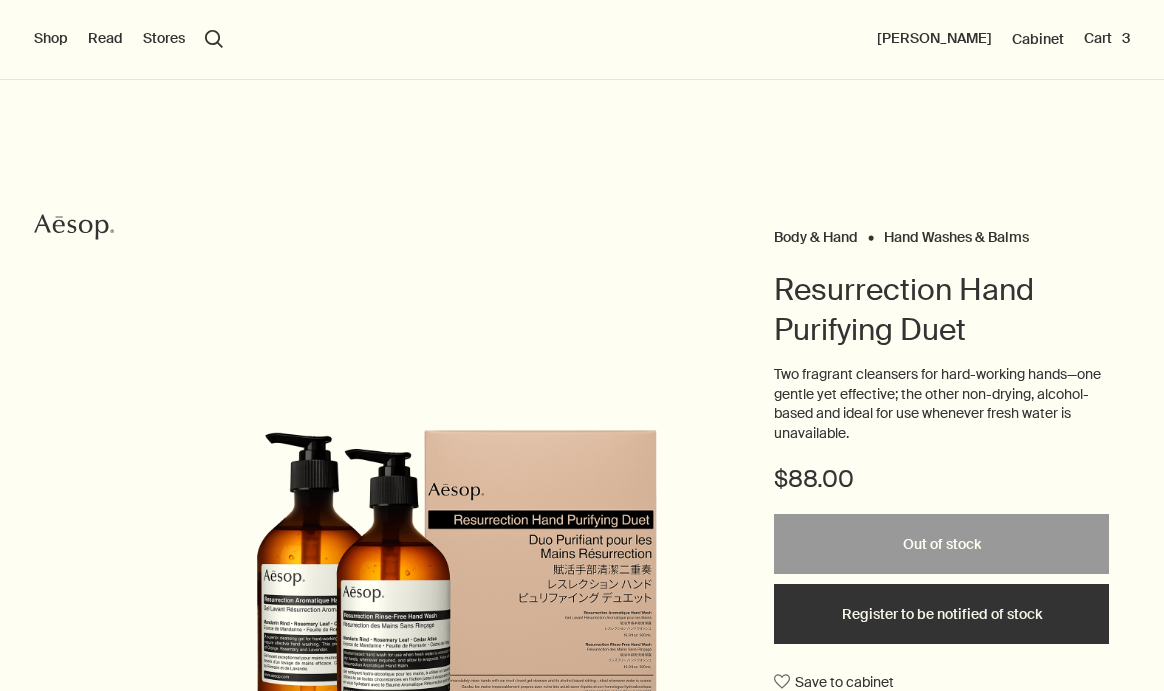 scroll, scrollTop: 0, scrollLeft: 0, axis: both 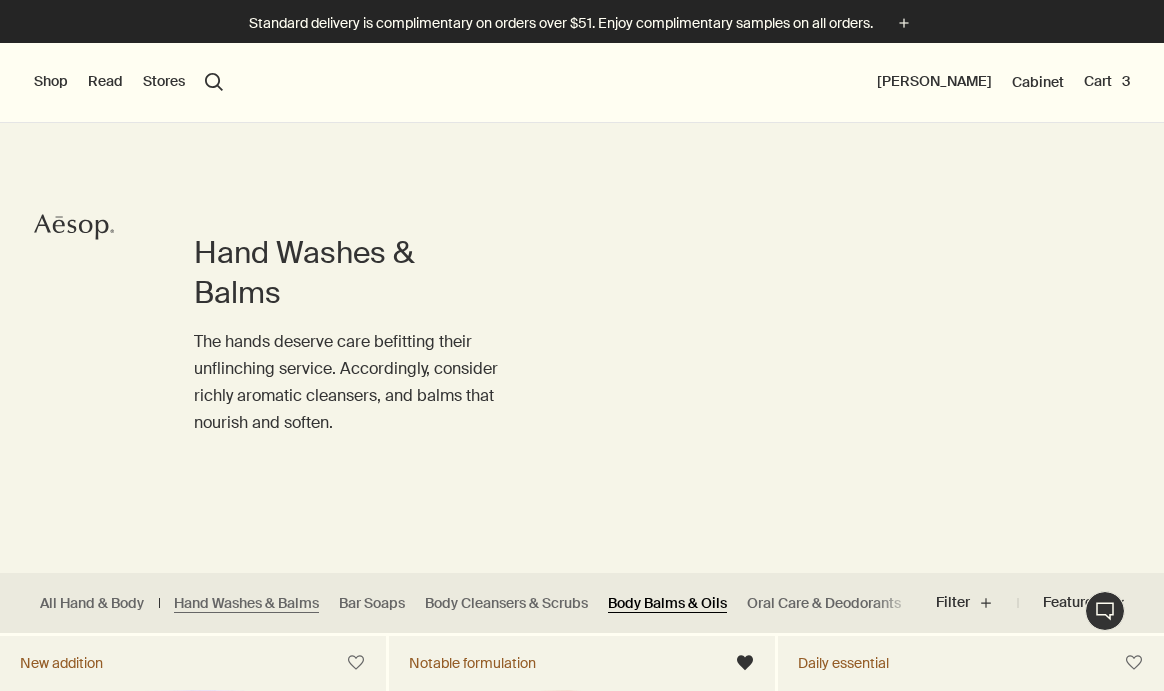 click on "Body Balms & Oils" at bounding box center (667, 603) 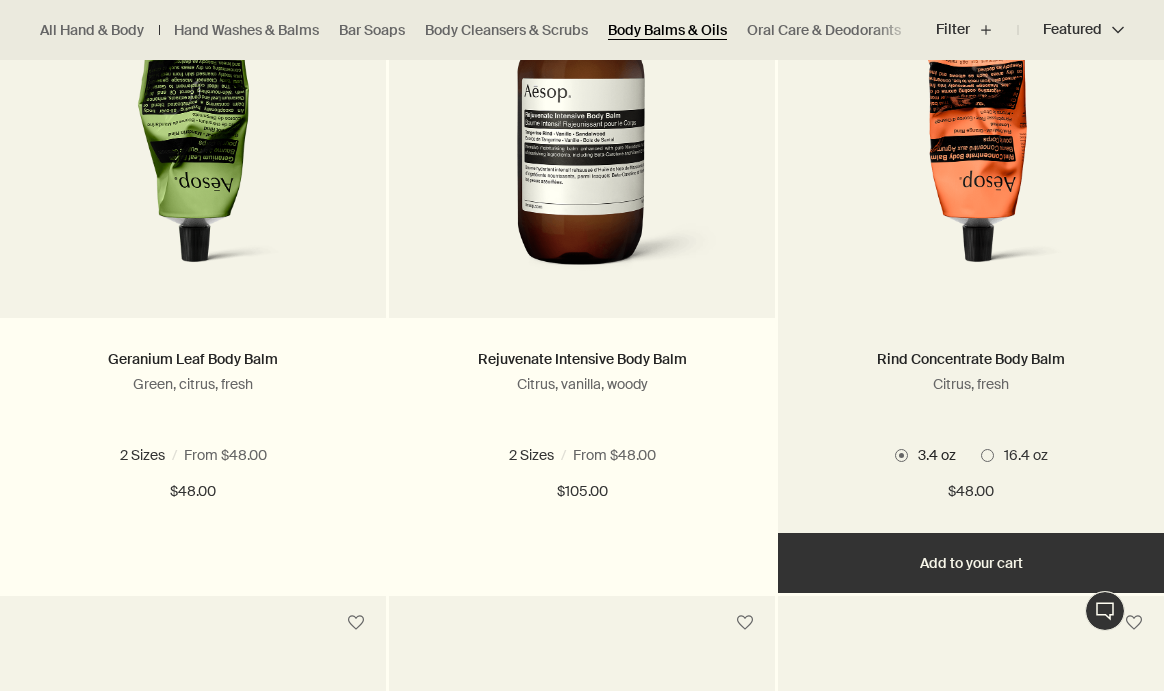 scroll, scrollTop: 804, scrollLeft: 0, axis: vertical 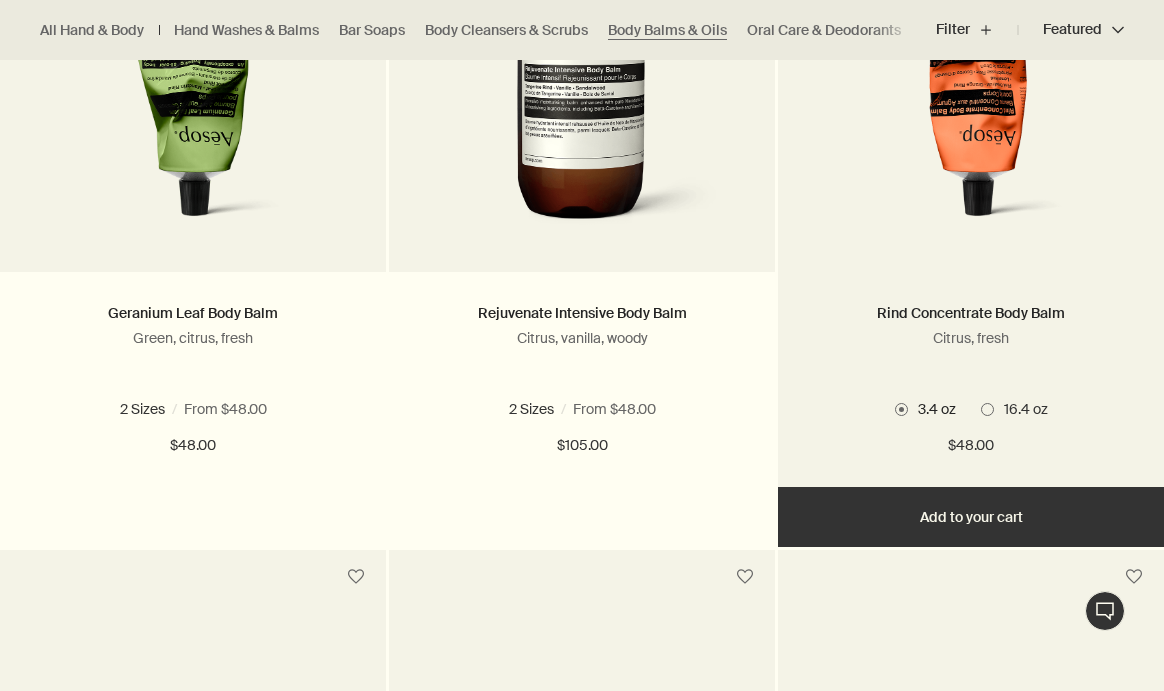 click at bounding box center (987, 409) 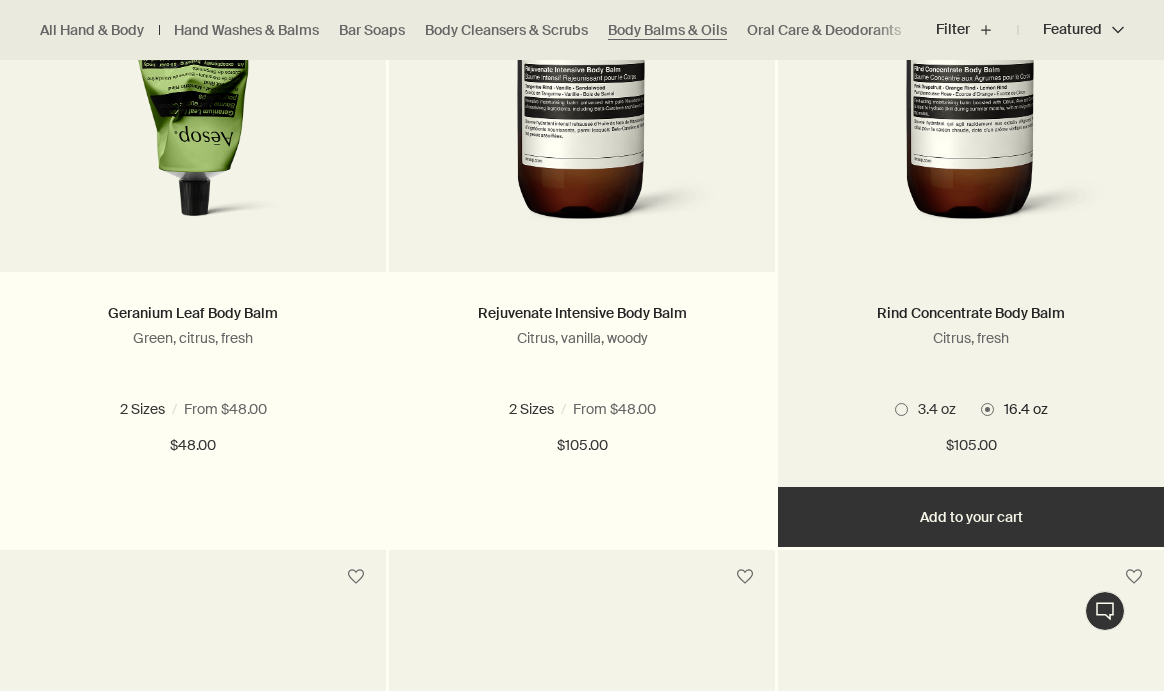 click at bounding box center [901, 409] 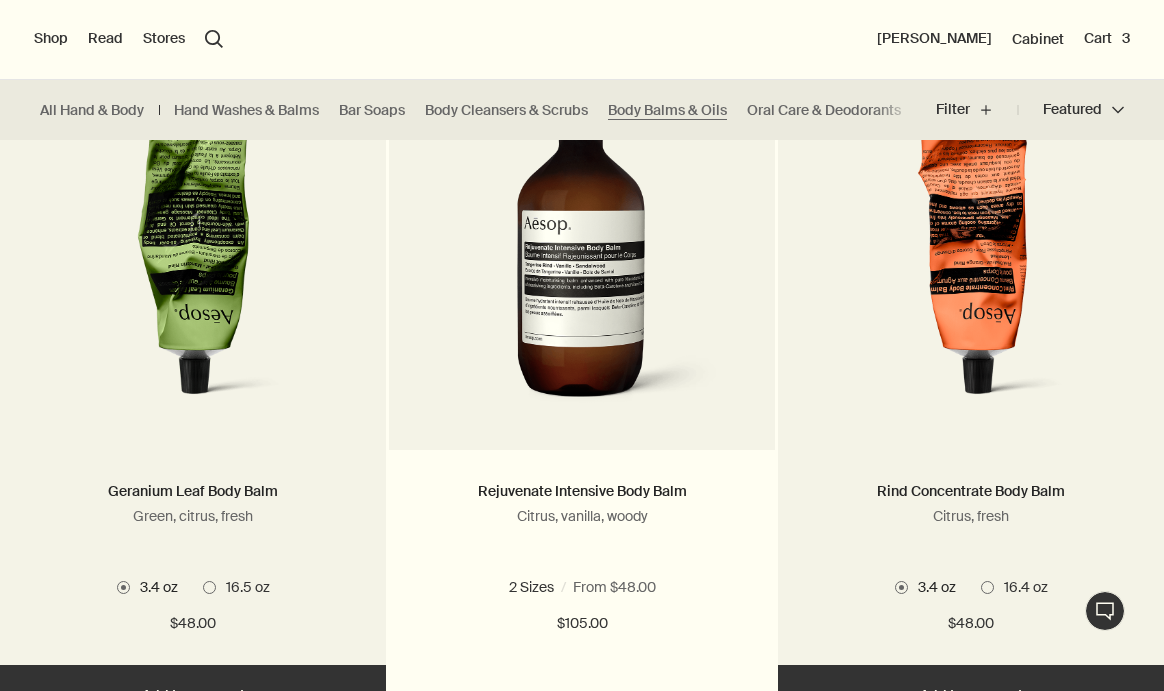 scroll, scrollTop: 600, scrollLeft: 0, axis: vertical 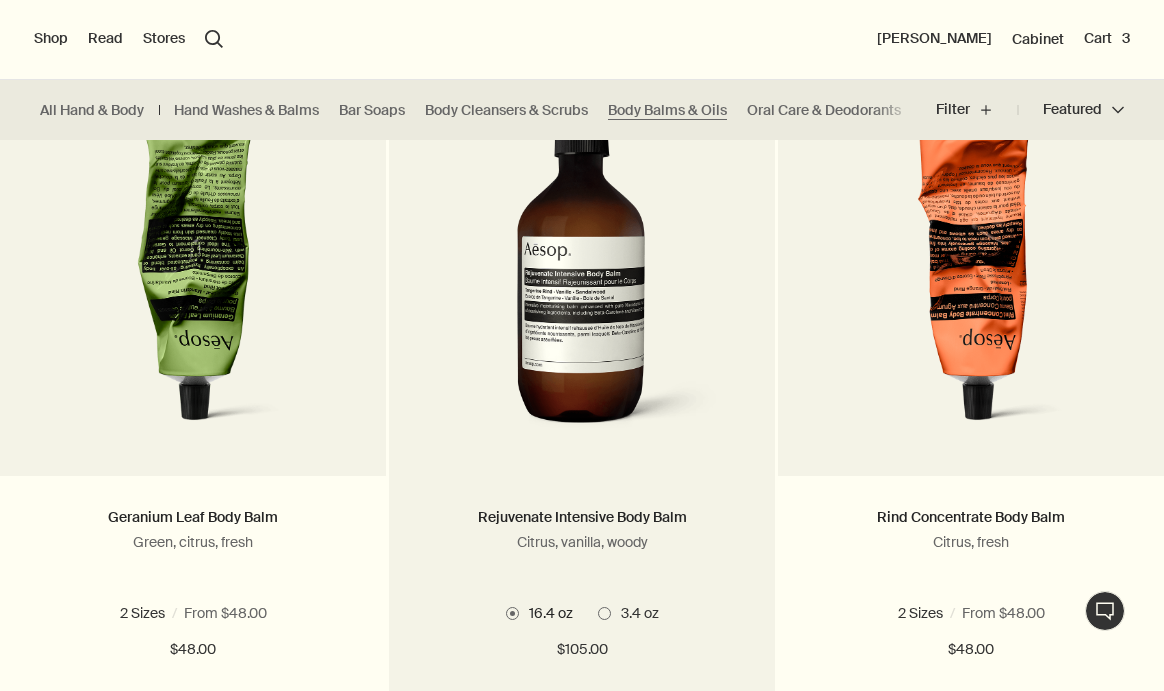 click at bounding box center (604, 613) 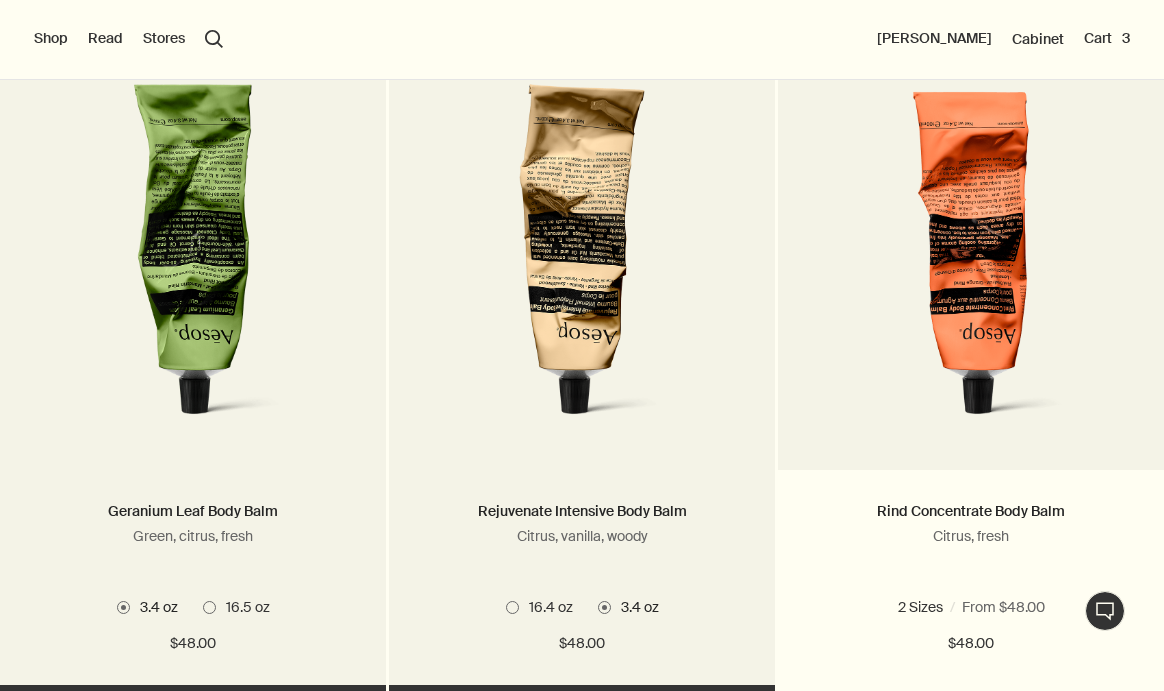 scroll, scrollTop: 702, scrollLeft: 0, axis: vertical 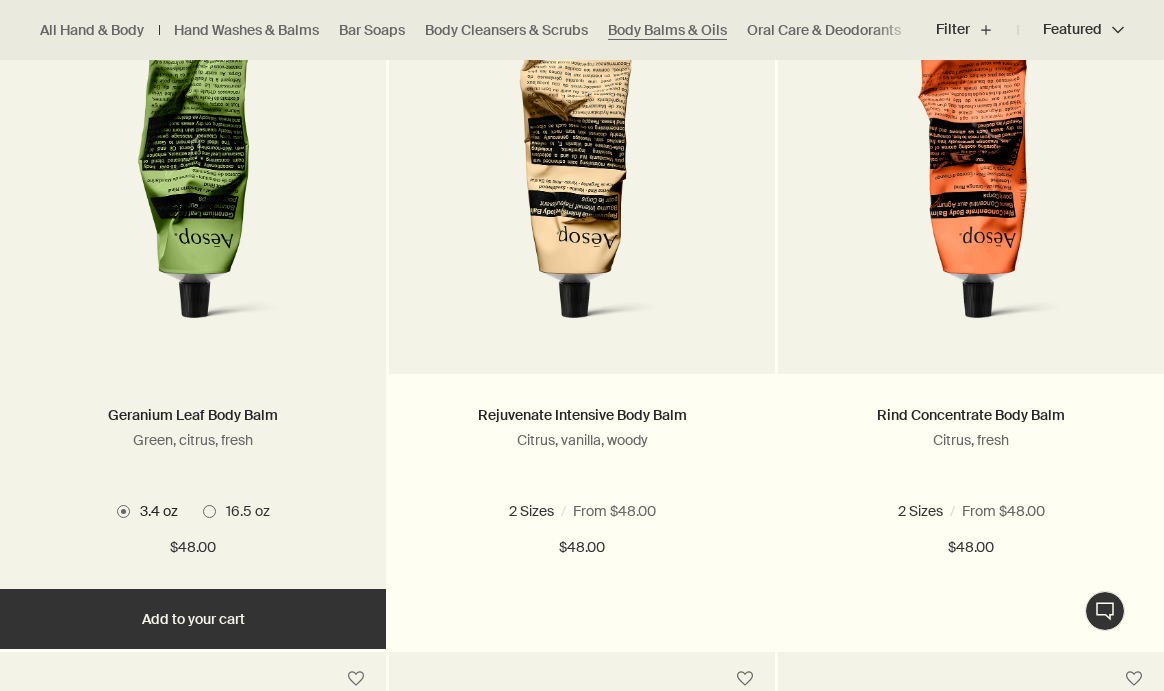 click on "16.5 oz" at bounding box center (236, 511) 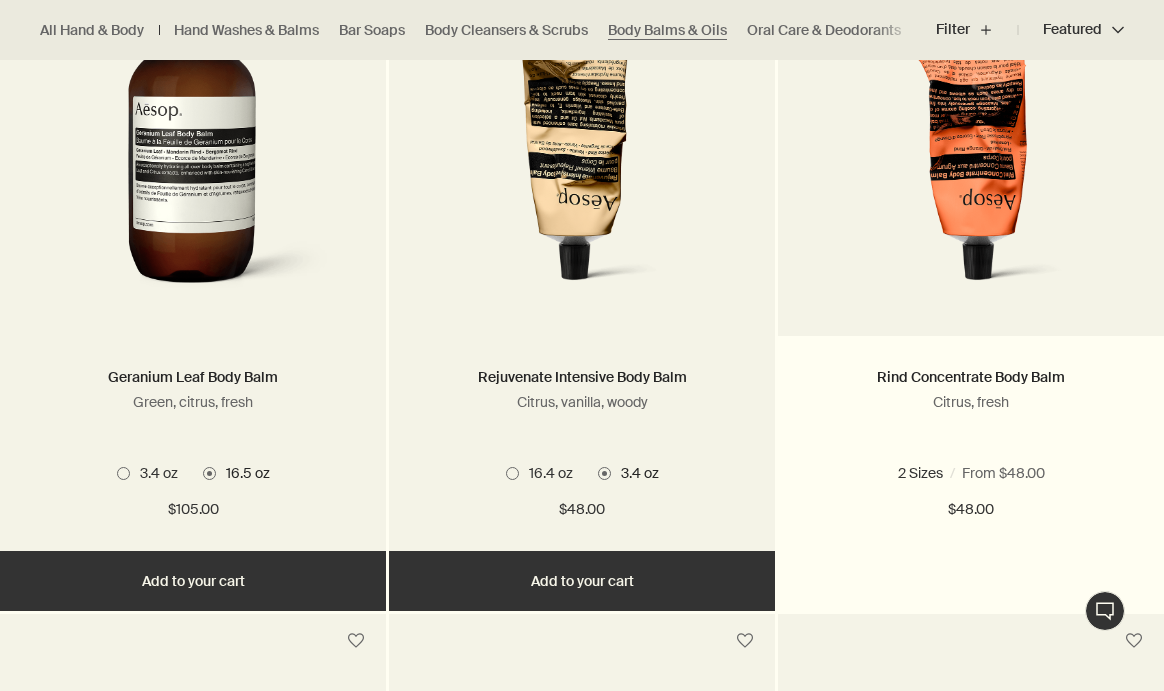 scroll, scrollTop: 754, scrollLeft: 0, axis: vertical 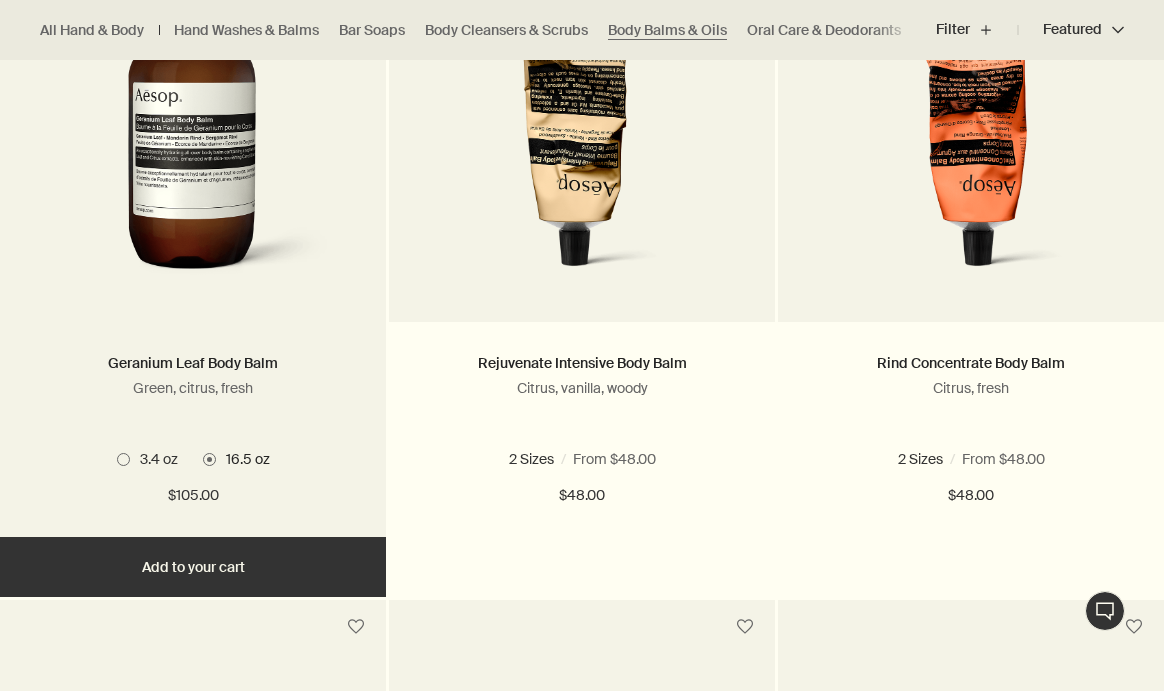 click on "3.4 oz" at bounding box center (147, 459) 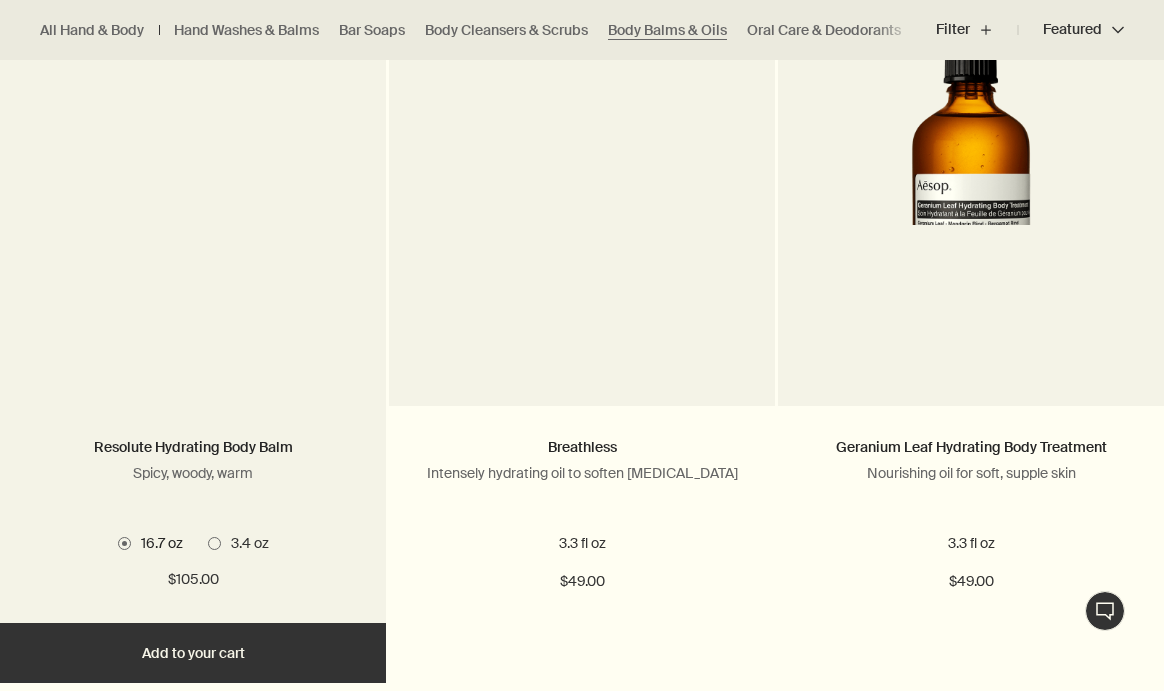 scroll, scrollTop: 1391, scrollLeft: 0, axis: vertical 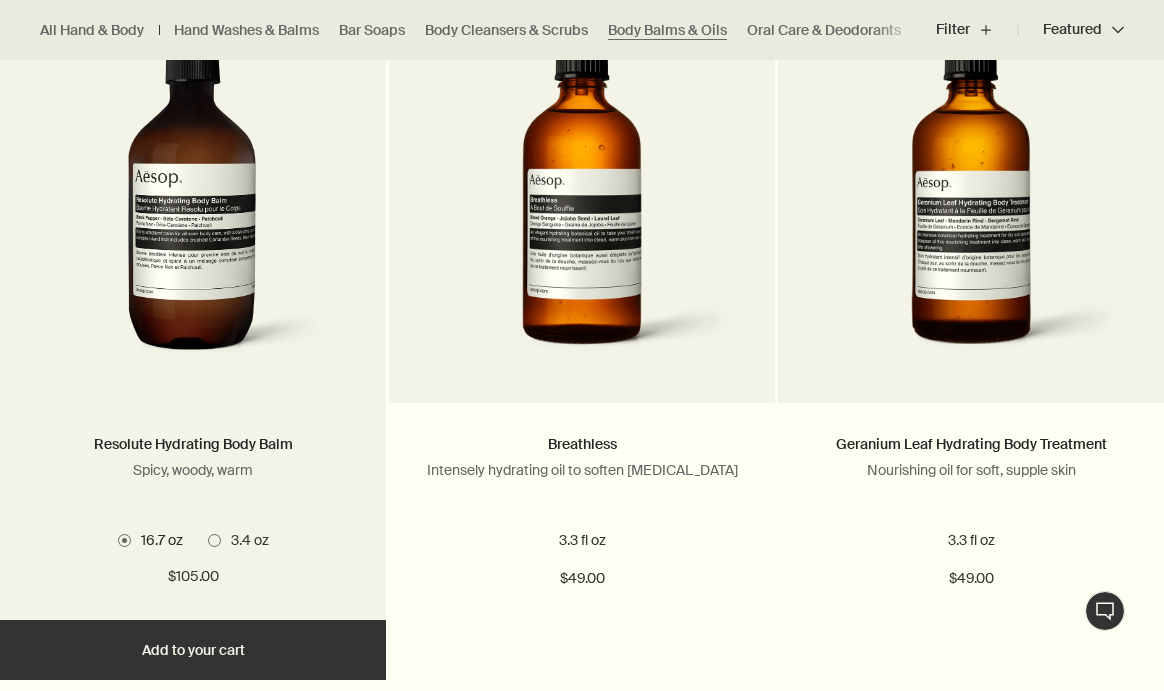 click on "3.4 oz" at bounding box center [245, 540] 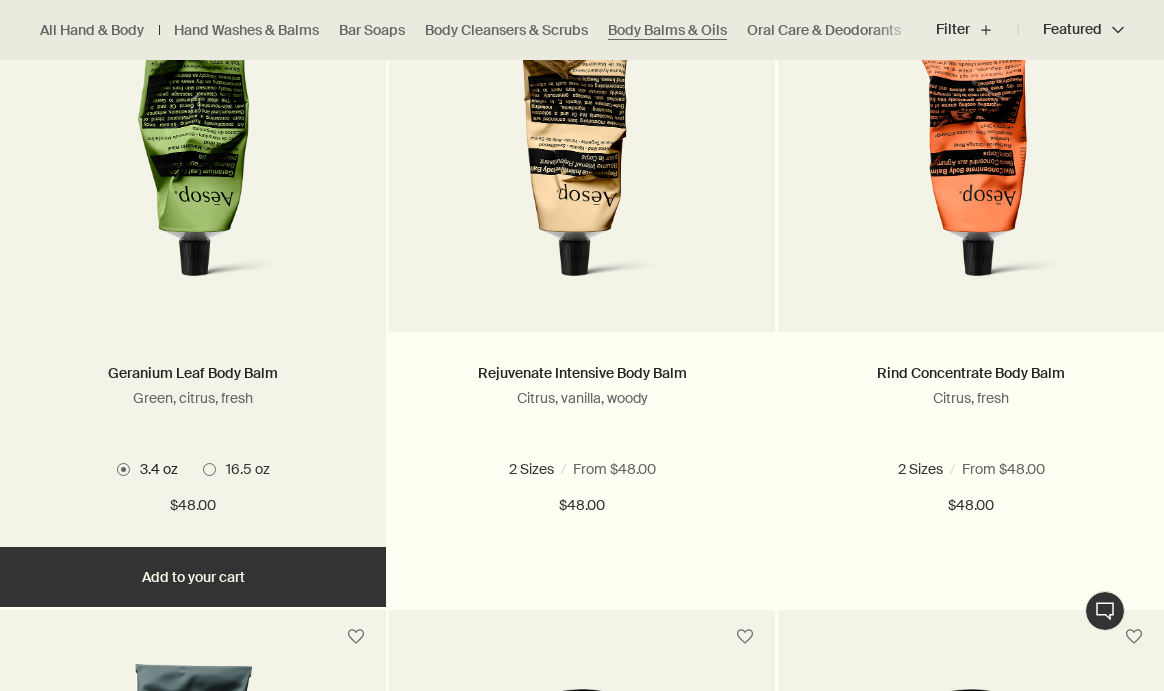 scroll, scrollTop: 753, scrollLeft: 0, axis: vertical 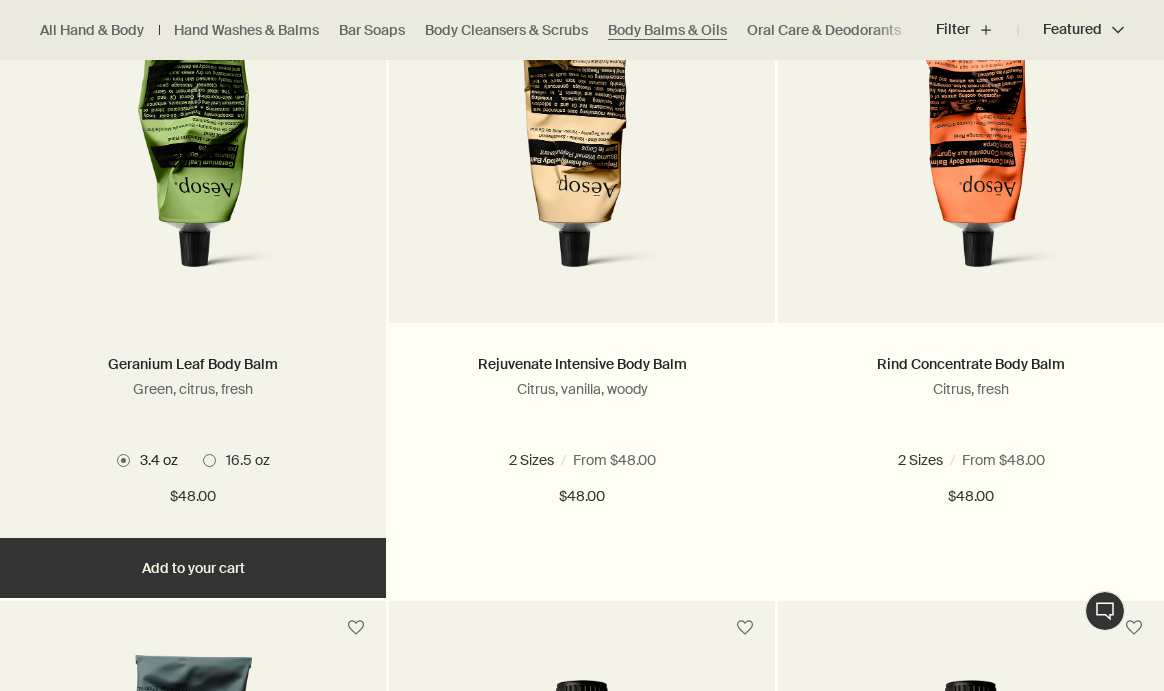 click on "3.4 oz 16.5 oz" at bounding box center [193, 460] 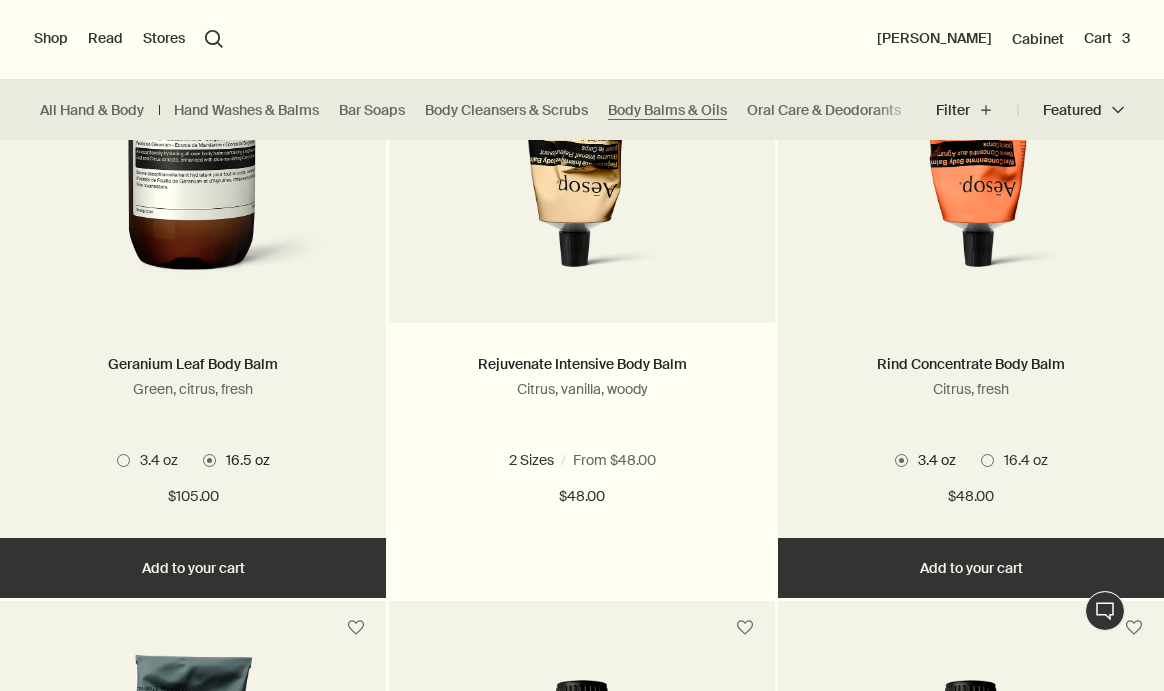 scroll, scrollTop: 0, scrollLeft: 0, axis: both 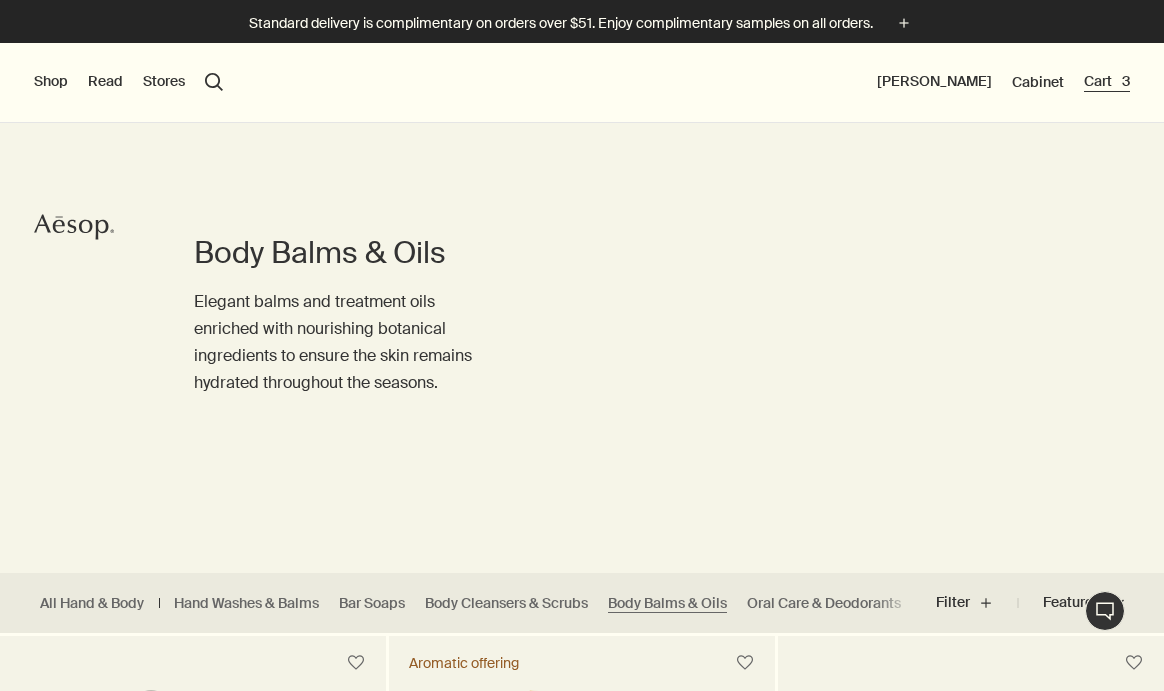 click on "Cart 3" at bounding box center (1107, 82) 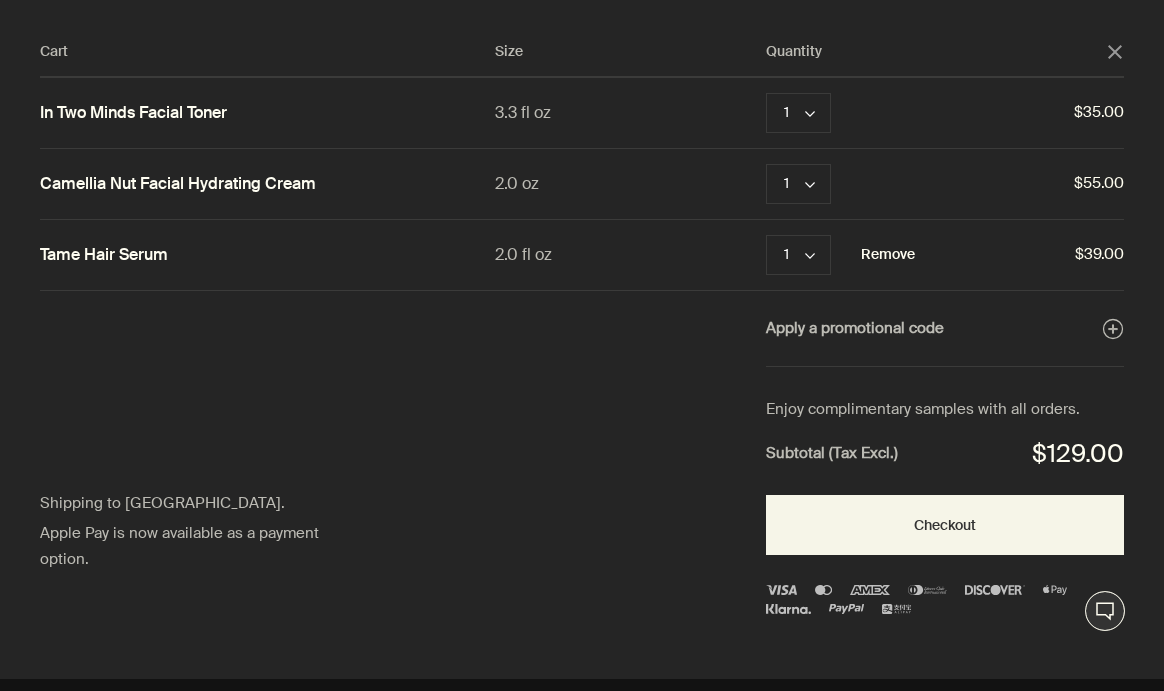 click on "Remove" at bounding box center [888, 255] 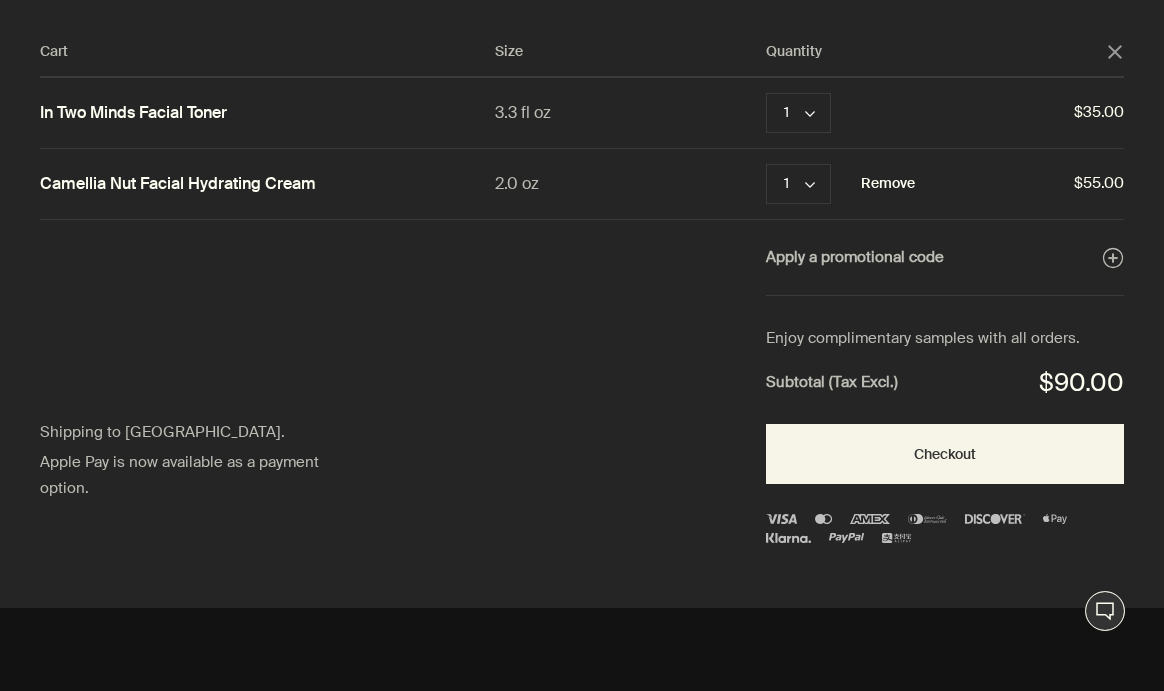 click on "Remove" at bounding box center (888, 184) 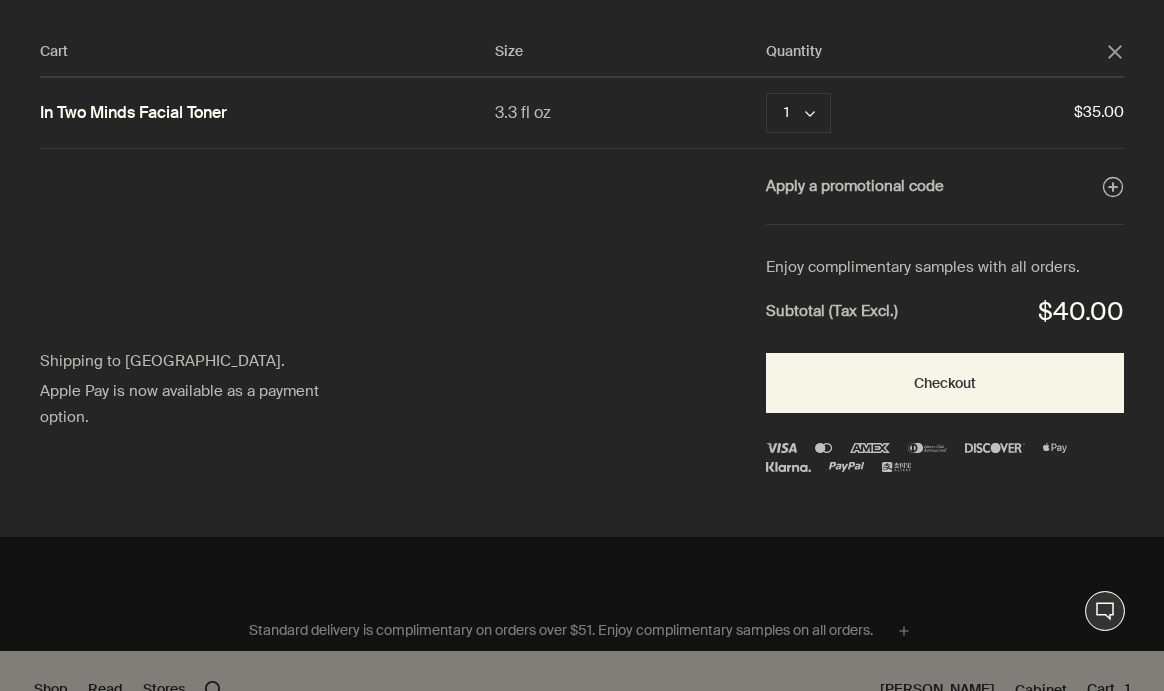 click on "close" 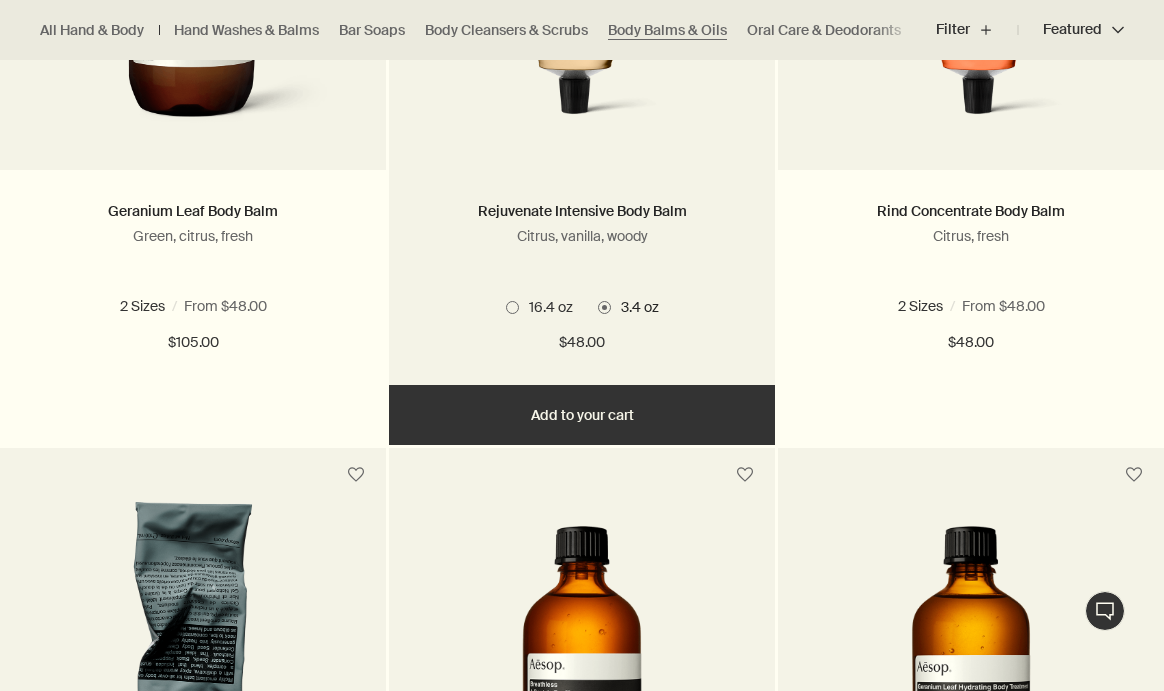 scroll, scrollTop: 909, scrollLeft: 0, axis: vertical 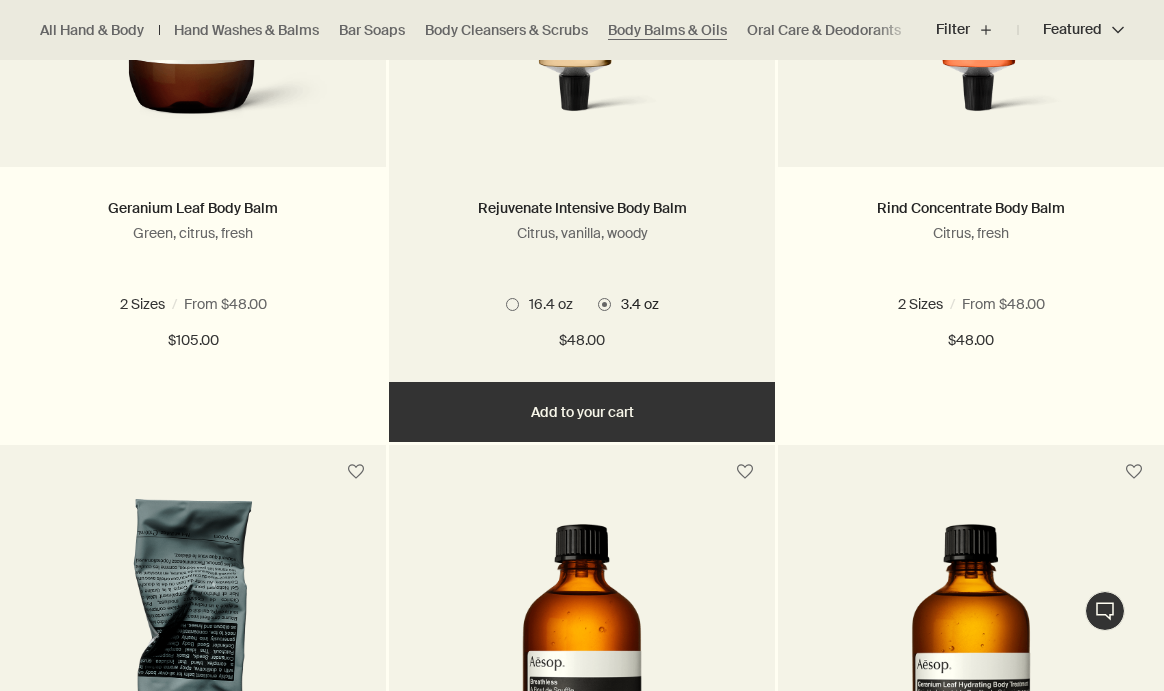 click on "16.4 oz" at bounding box center (546, 304) 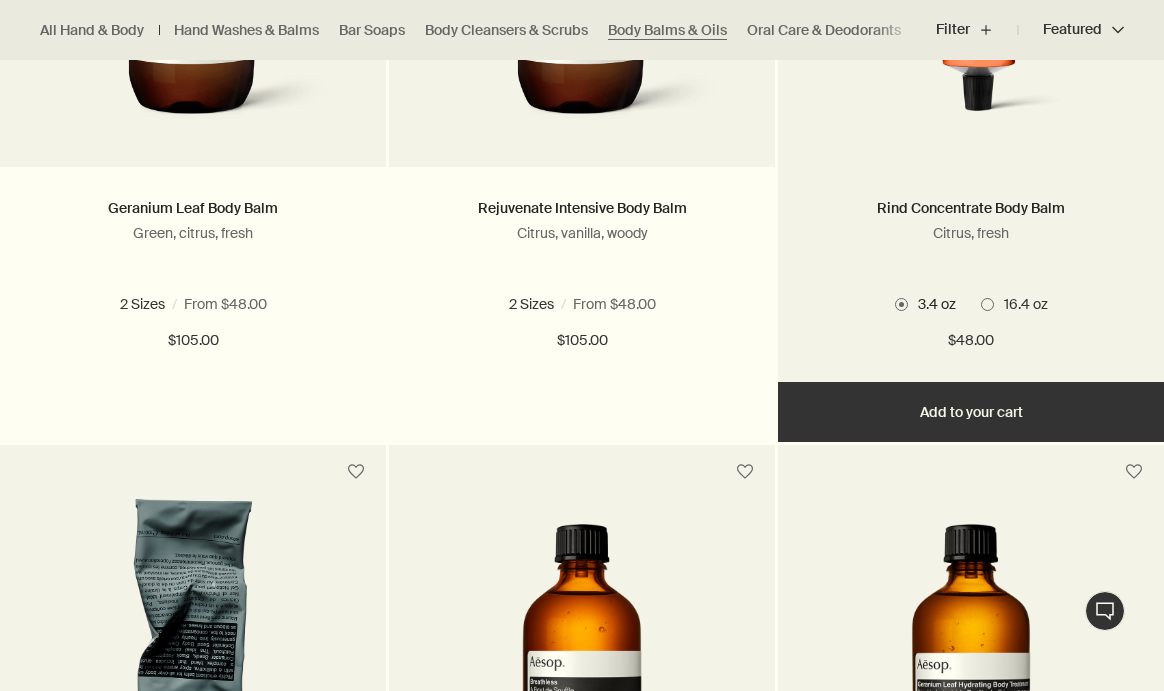 click on "16.4 oz" at bounding box center [1021, 304] 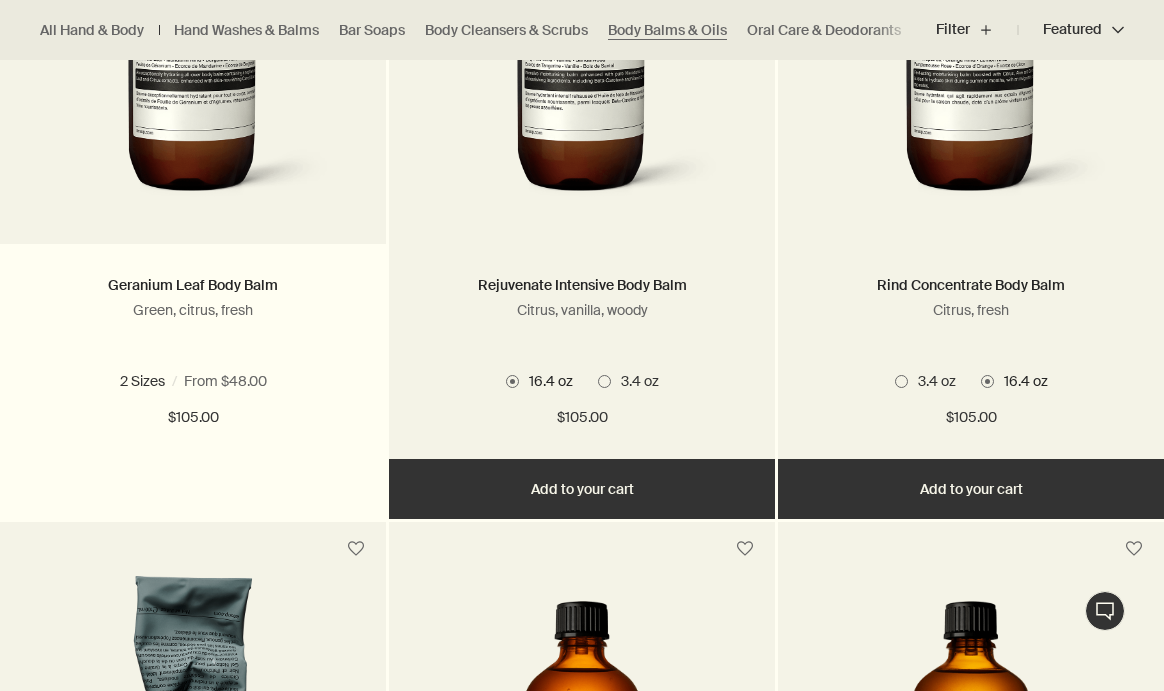 scroll, scrollTop: 846, scrollLeft: 0, axis: vertical 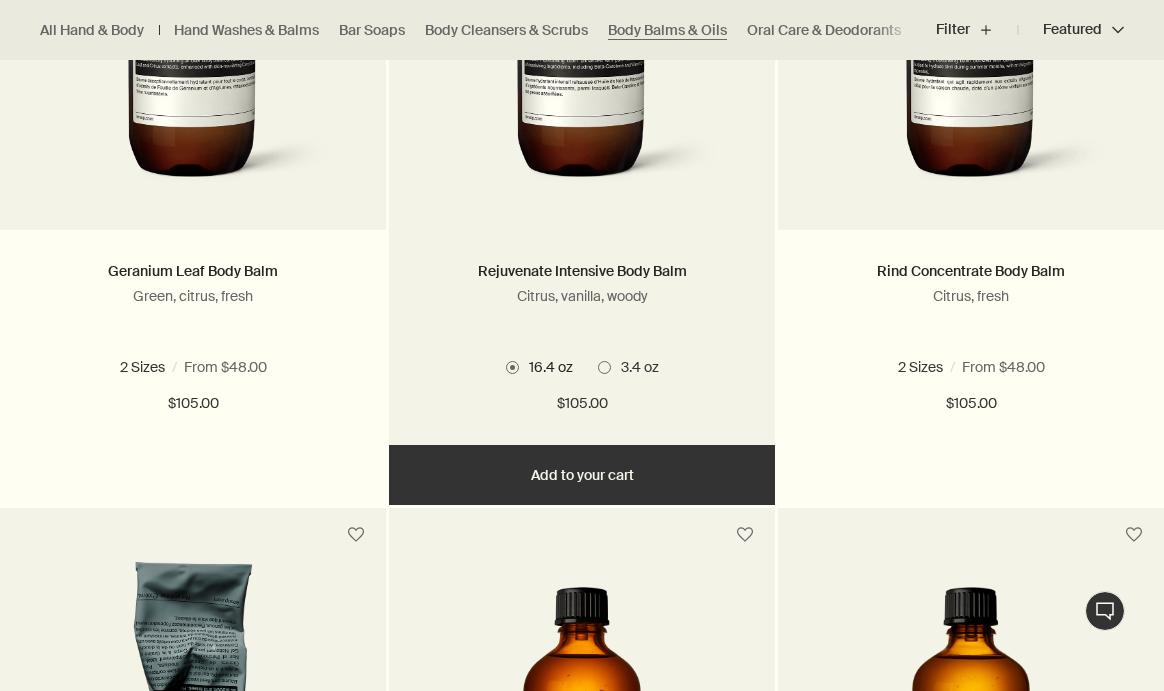 click on "Add Add to your cart" at bounding box center (582, 475) 